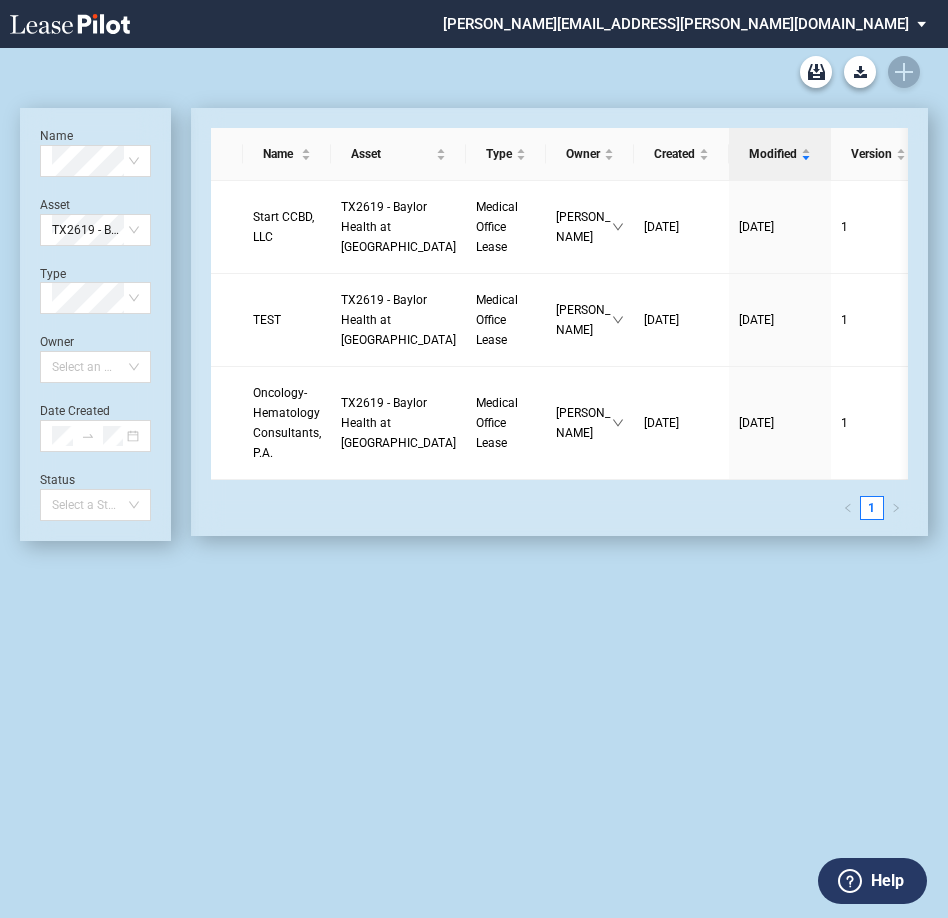 scroll, scrollTop: 0, scrollLeft: 0, axis: both 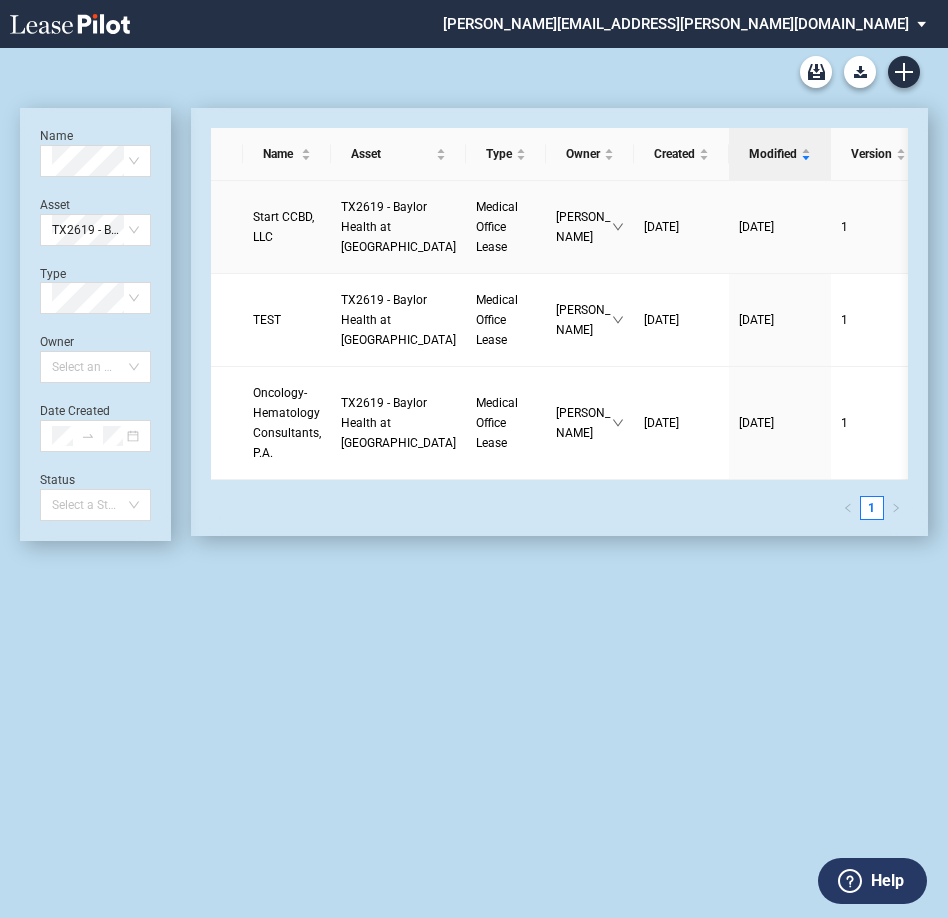 click on "Start CCBD, LLC" at bounding box center (287, 227) 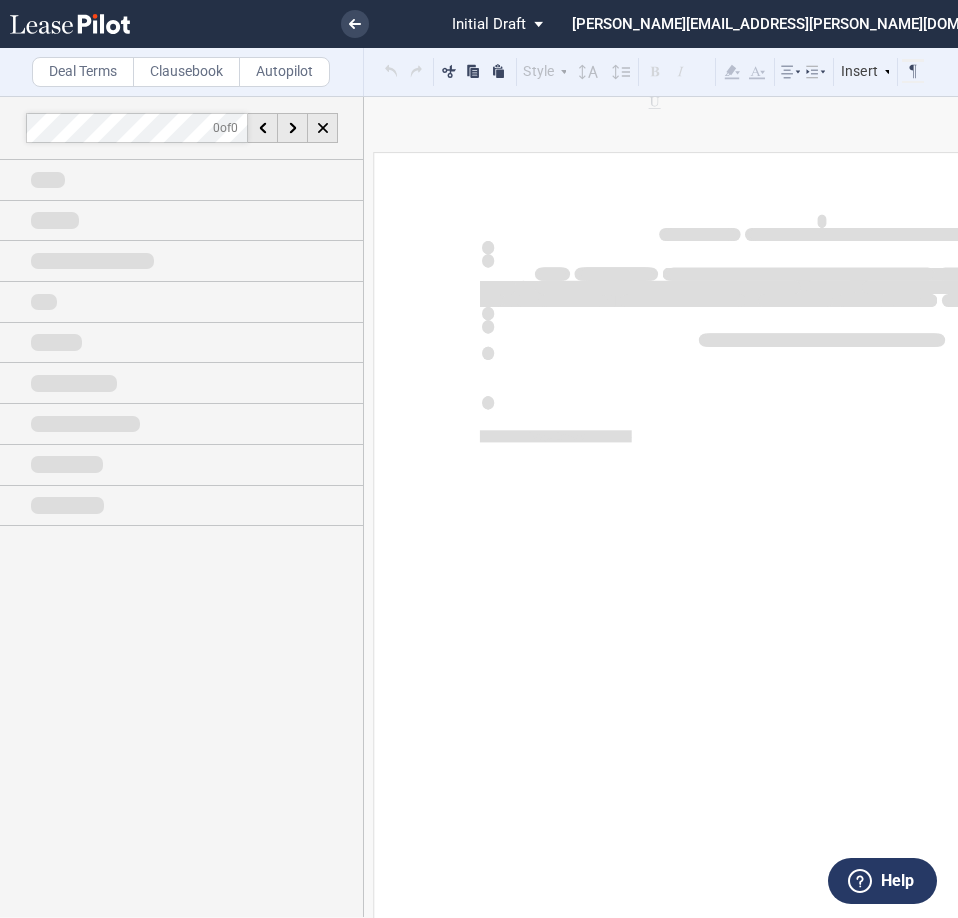scroll, scrollTop: 0, scrollLeft: 0, axis: both 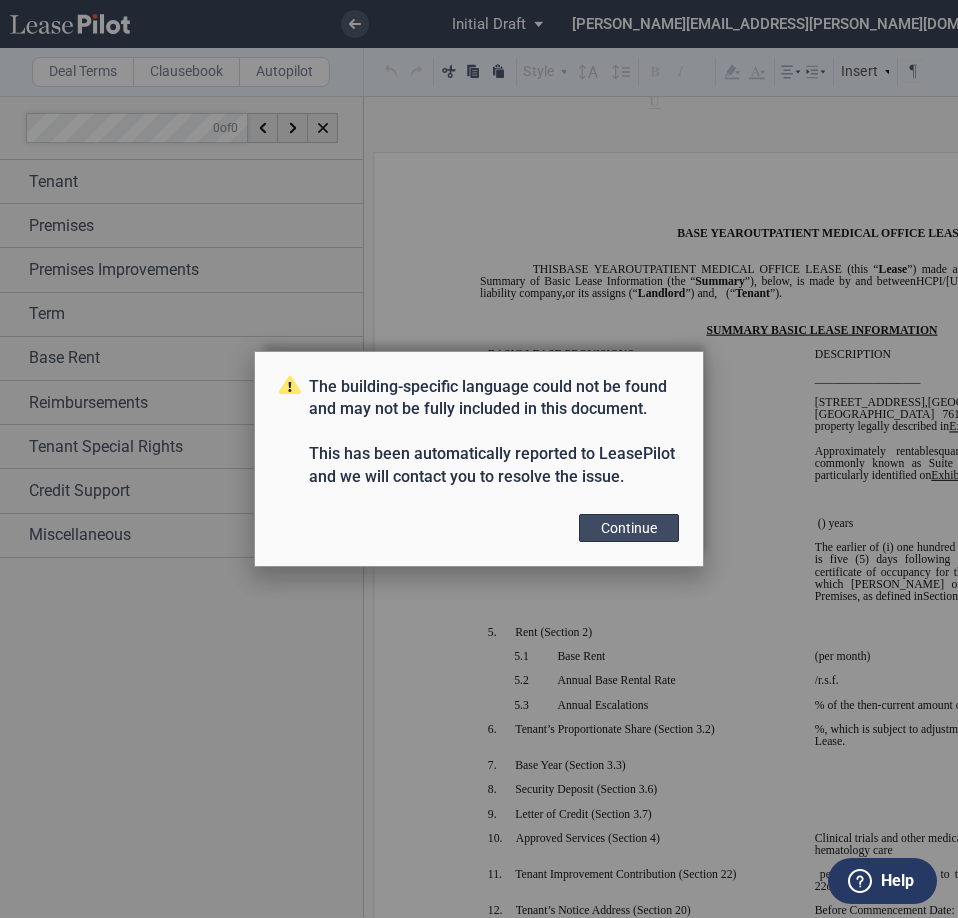 click on "Continue" at bounding box center [629, 528] 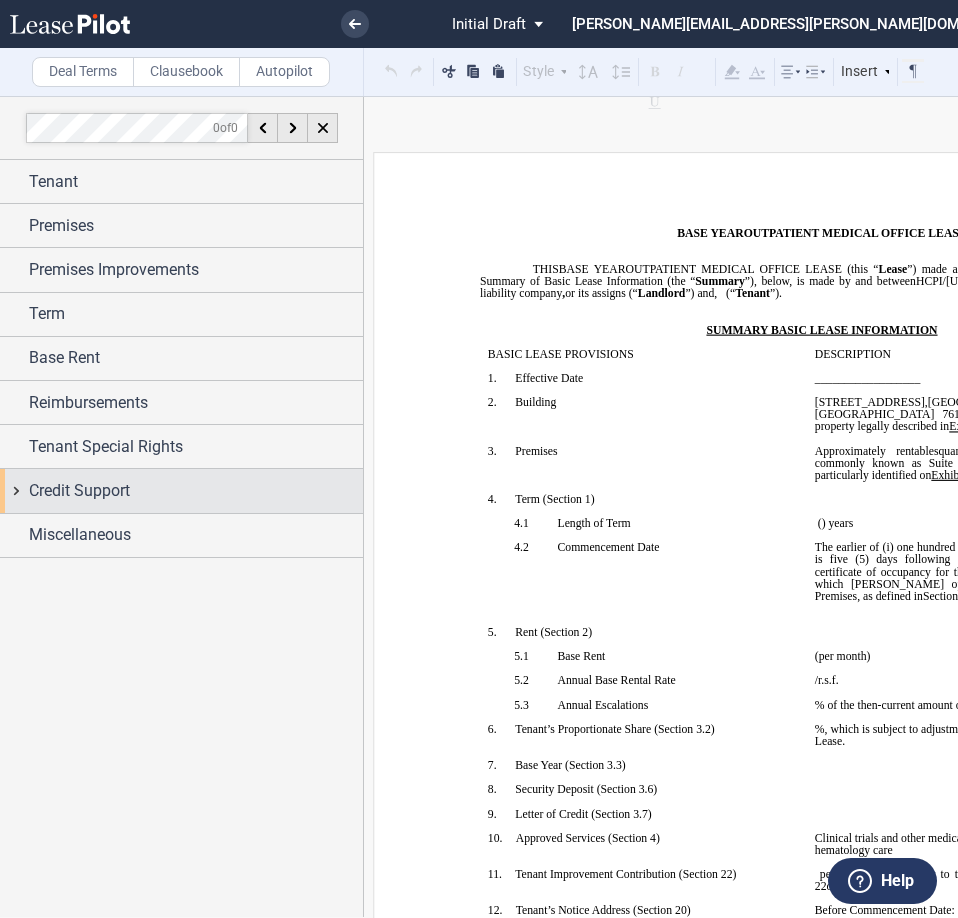 click on "Credit Support" at bounding box center [181, 490] 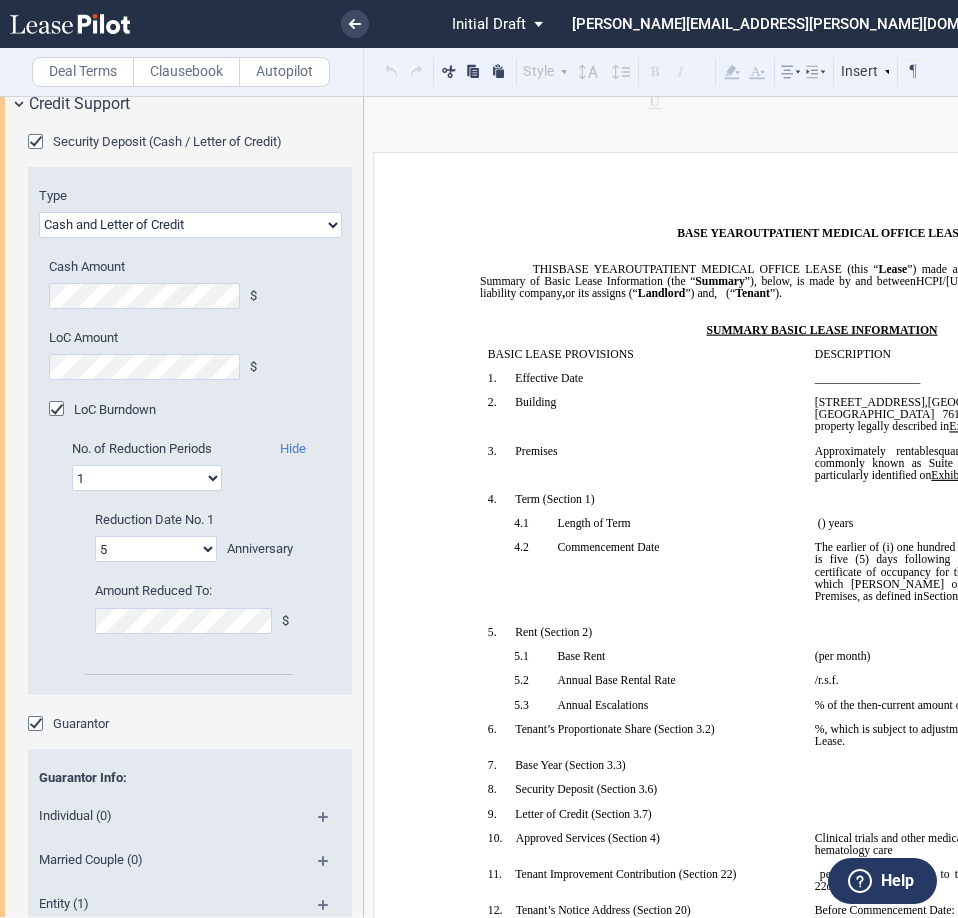 scroll, scrollTop: 400, scrollLeft: 0, axis: vertical 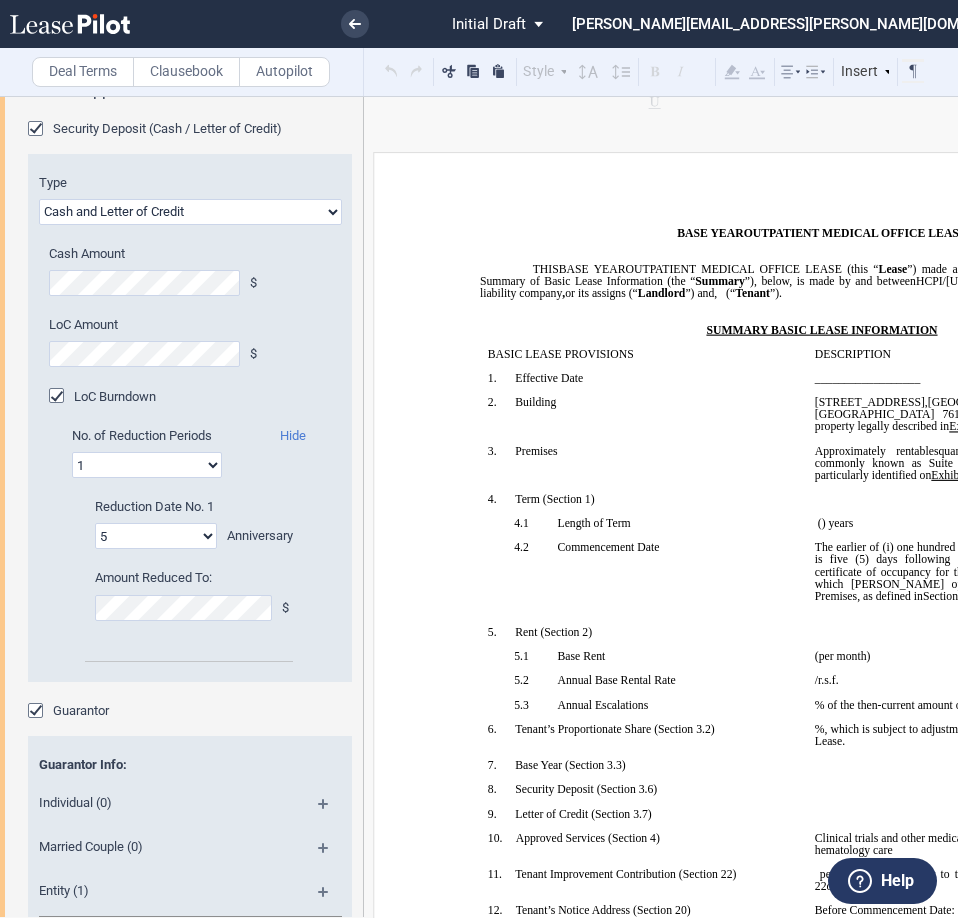 click on "1 2 3 4 5 6 7 8 9 10" 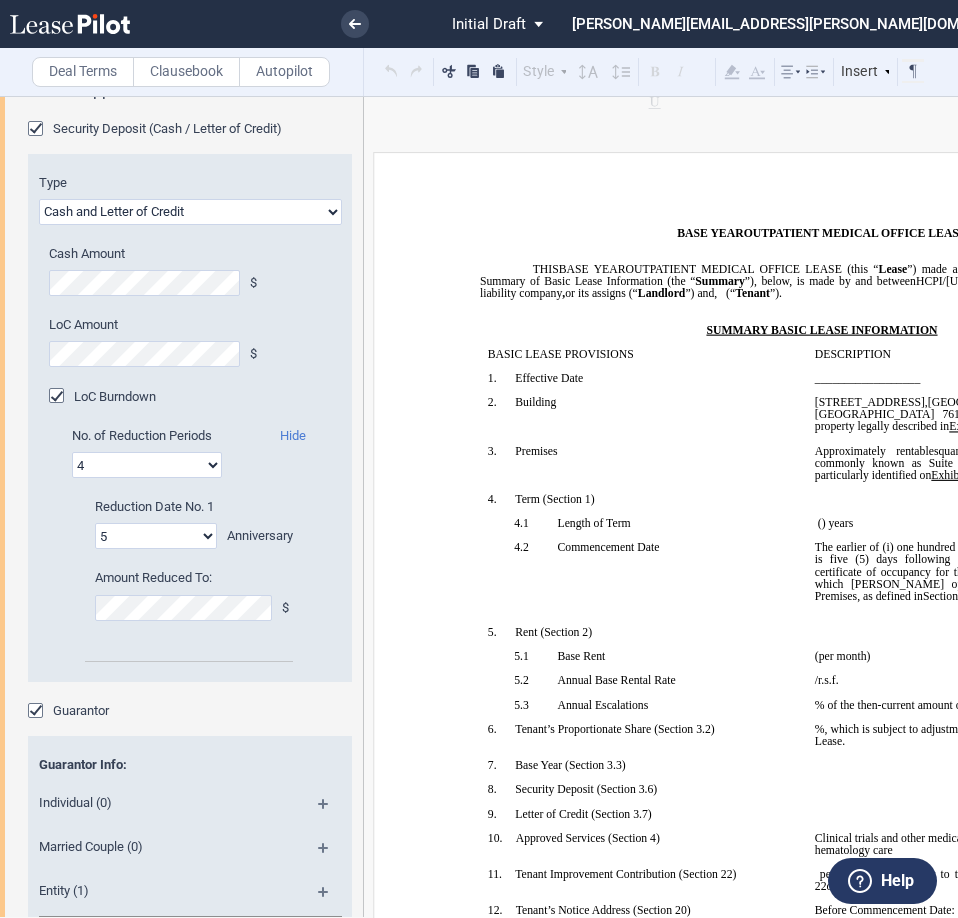 click on "1 2 3 4 5 6 7 8 9 10" 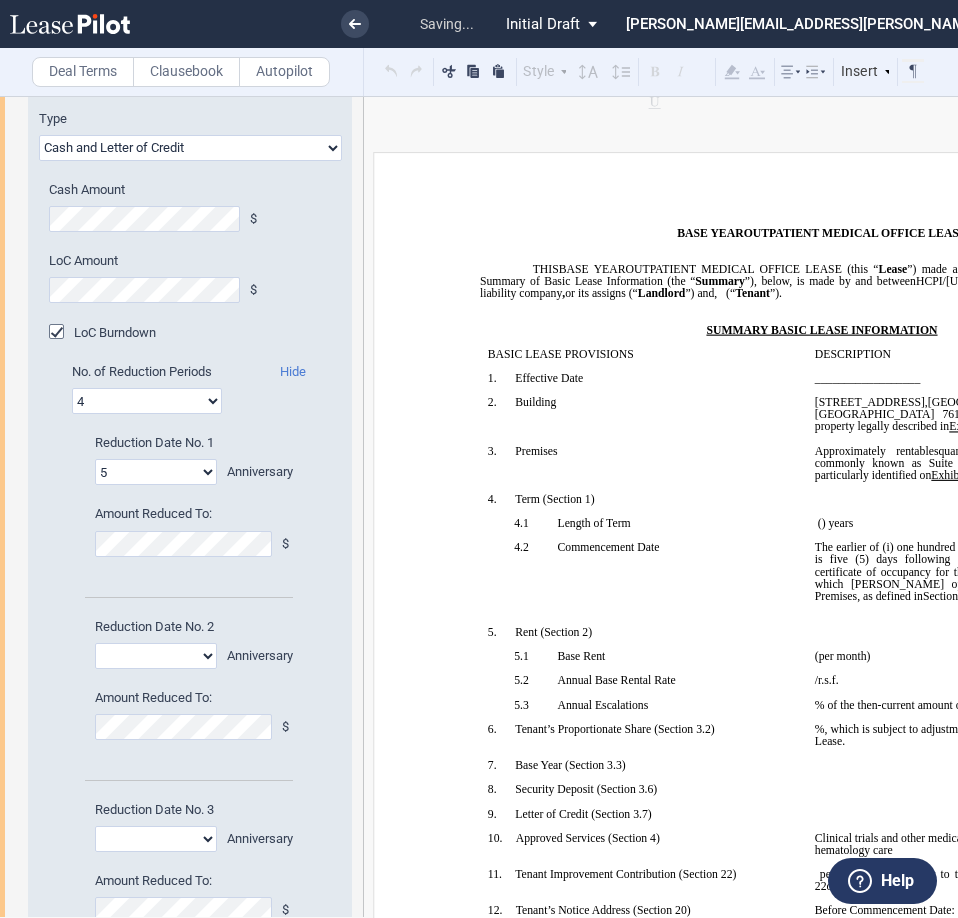 scroll, scrollTop: 500, scrollLeft: 0, axis: vertical 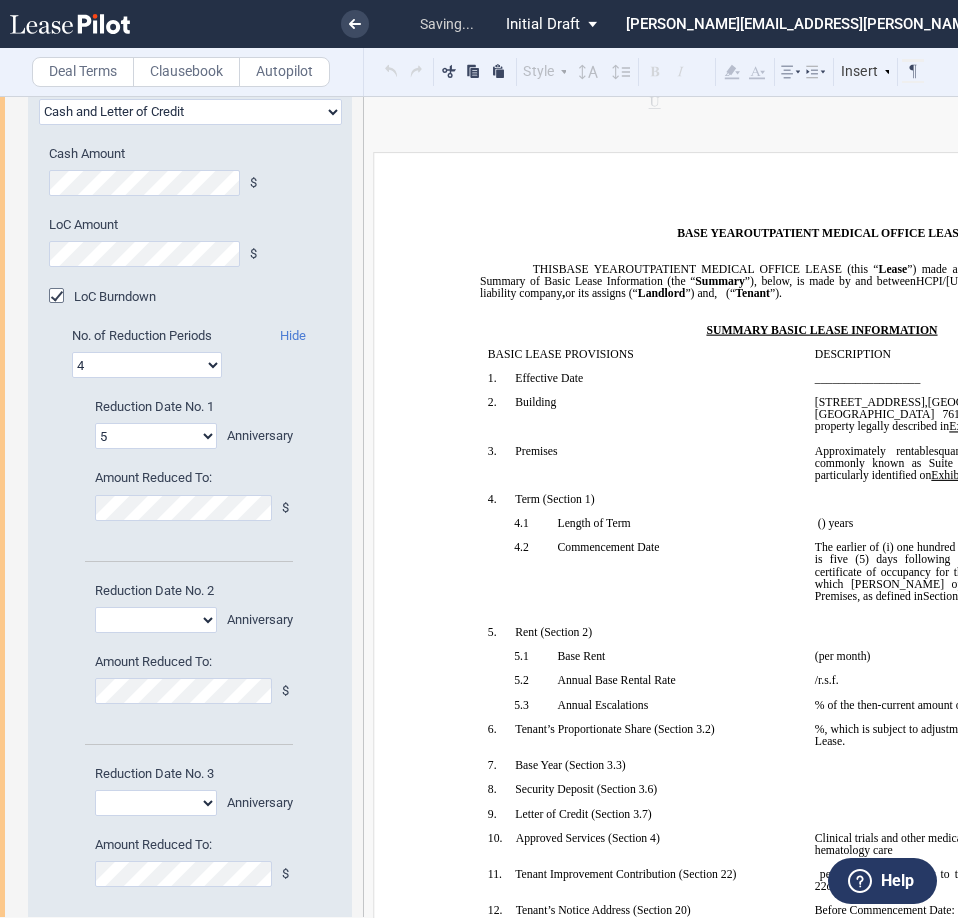 click on "1 2 3 4 5 6 7 8" at bounding box center [156, 436] 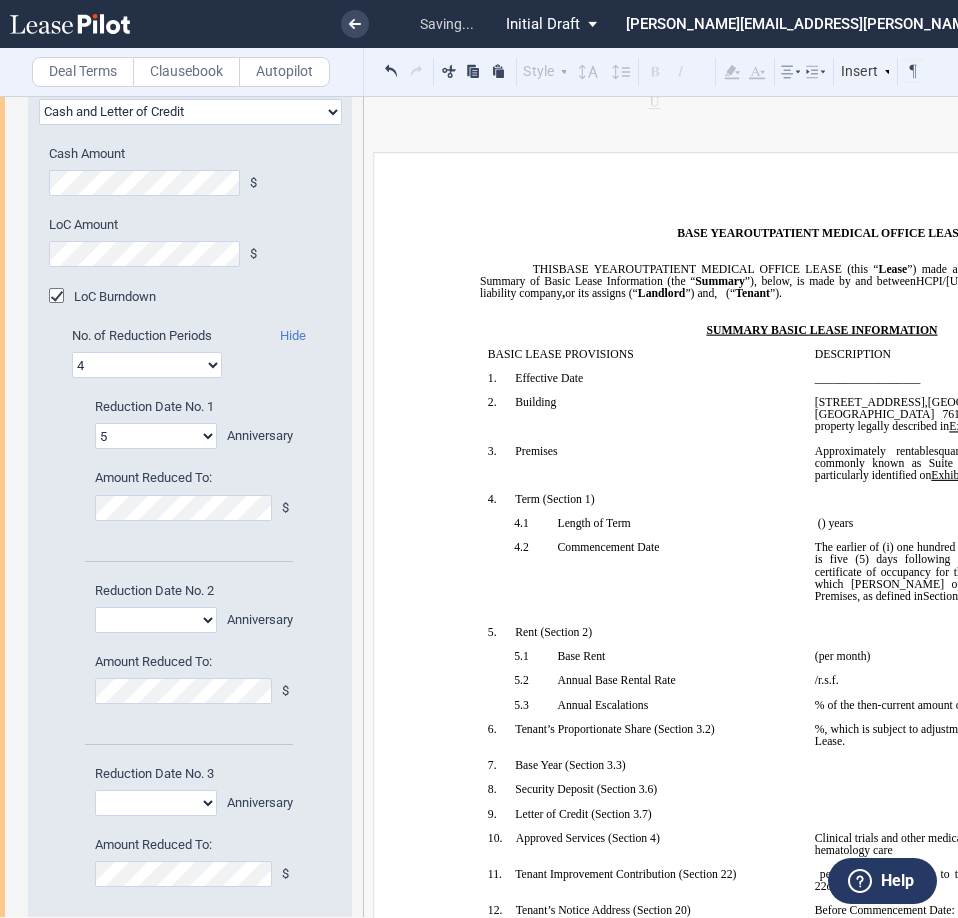 select on "number:2" 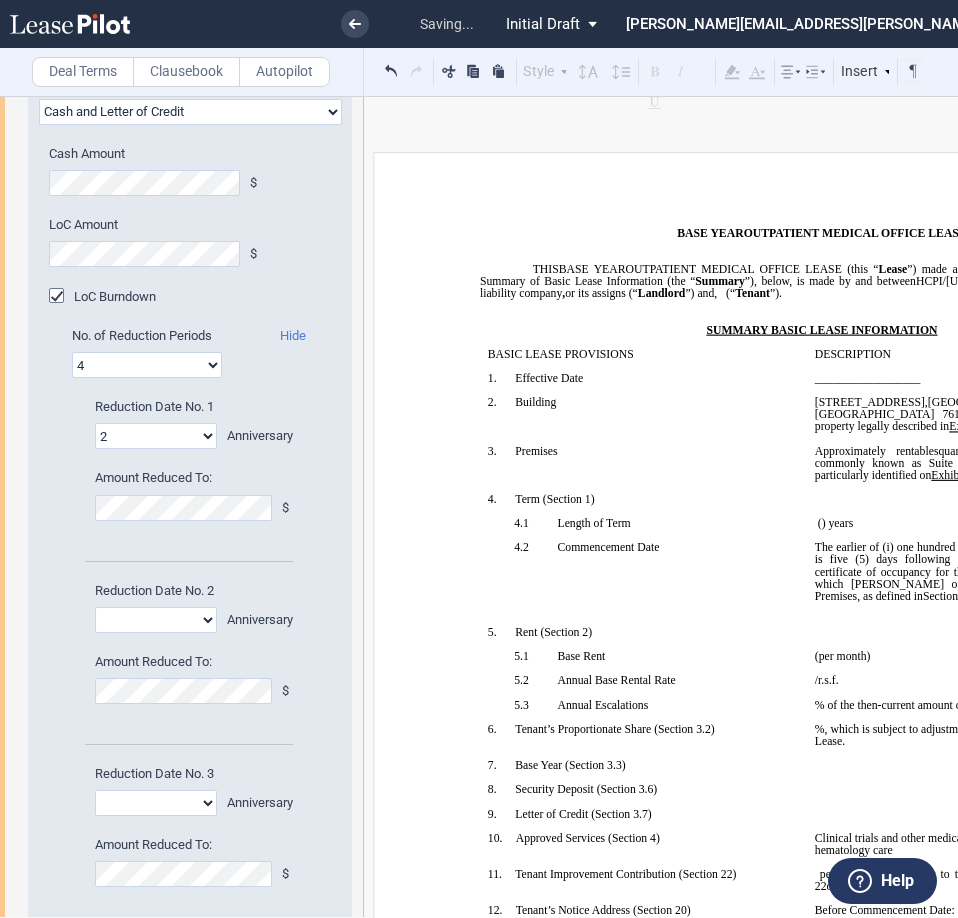 click on "1 2 3 4 5 6 7 8" at bounding box center (156, 436) 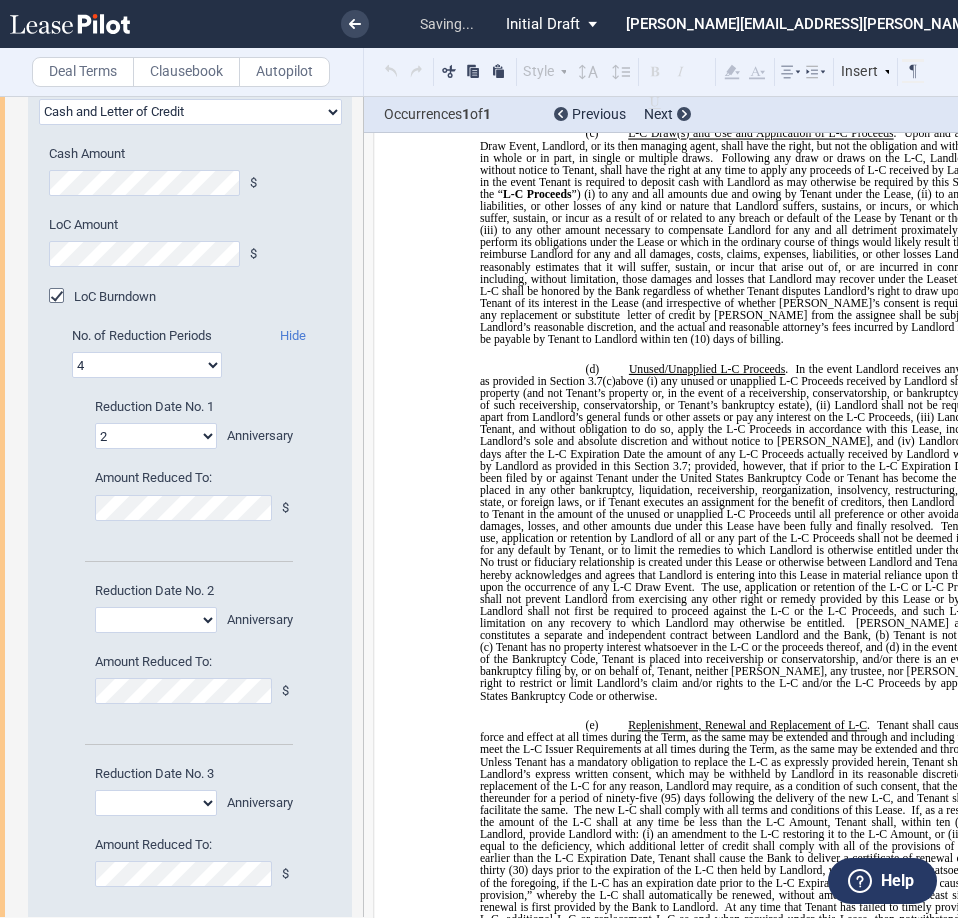 scroll, scrollTop: 6268, scrollLeft: 0, axis: vertical 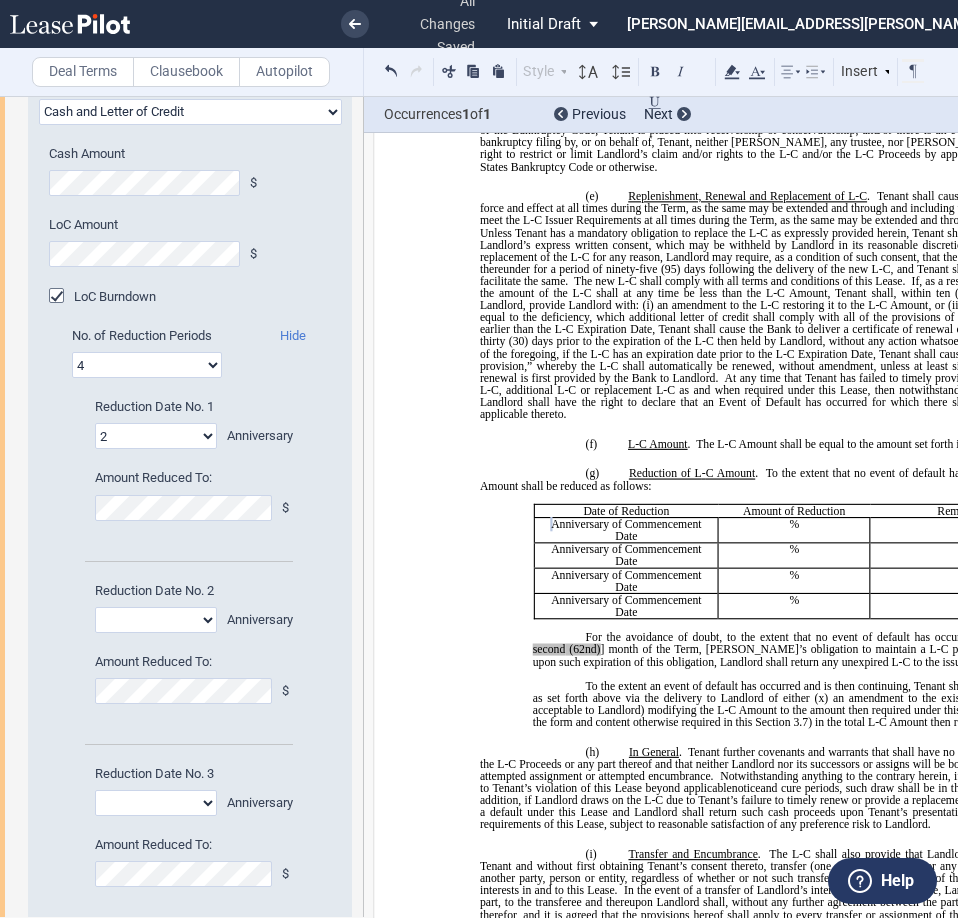 click on "Reduction Date No. 1
1 2 3 4 5 6 7 8
Anniversary
Amount Reduced To:
$" at bounding box center (178, 489) 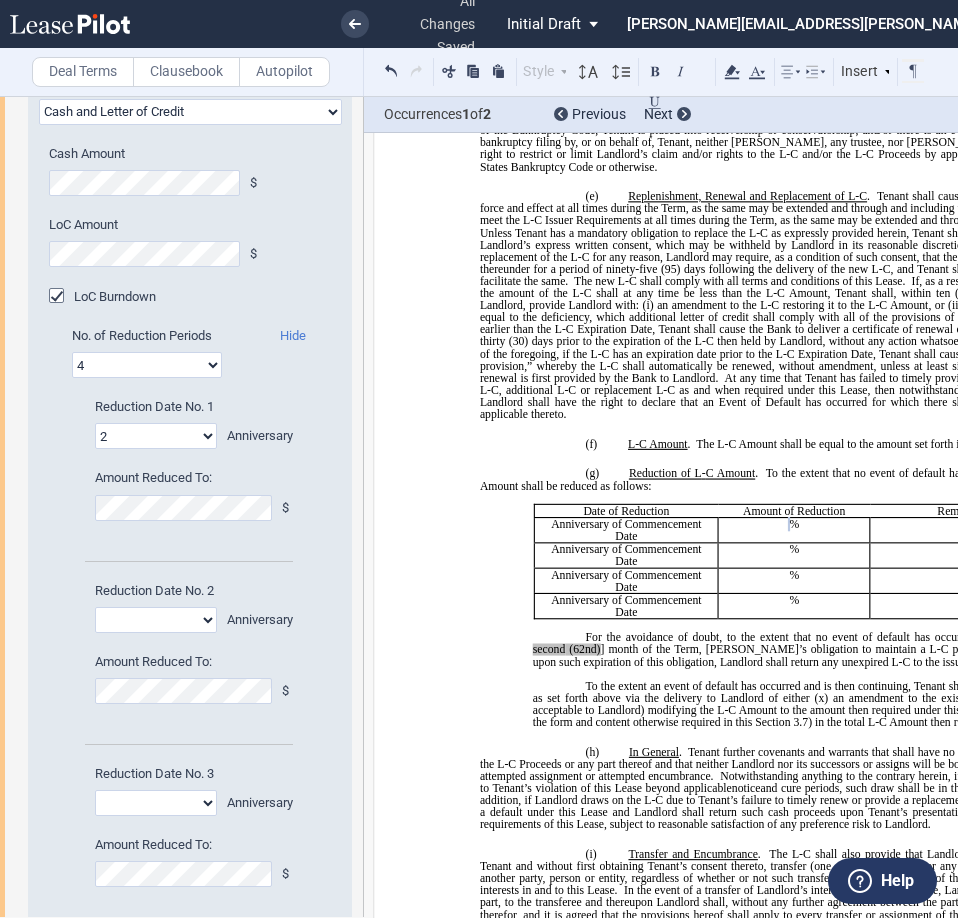click on "1 2 3 4 5 6 7 8" at bounding box center (156, 620) 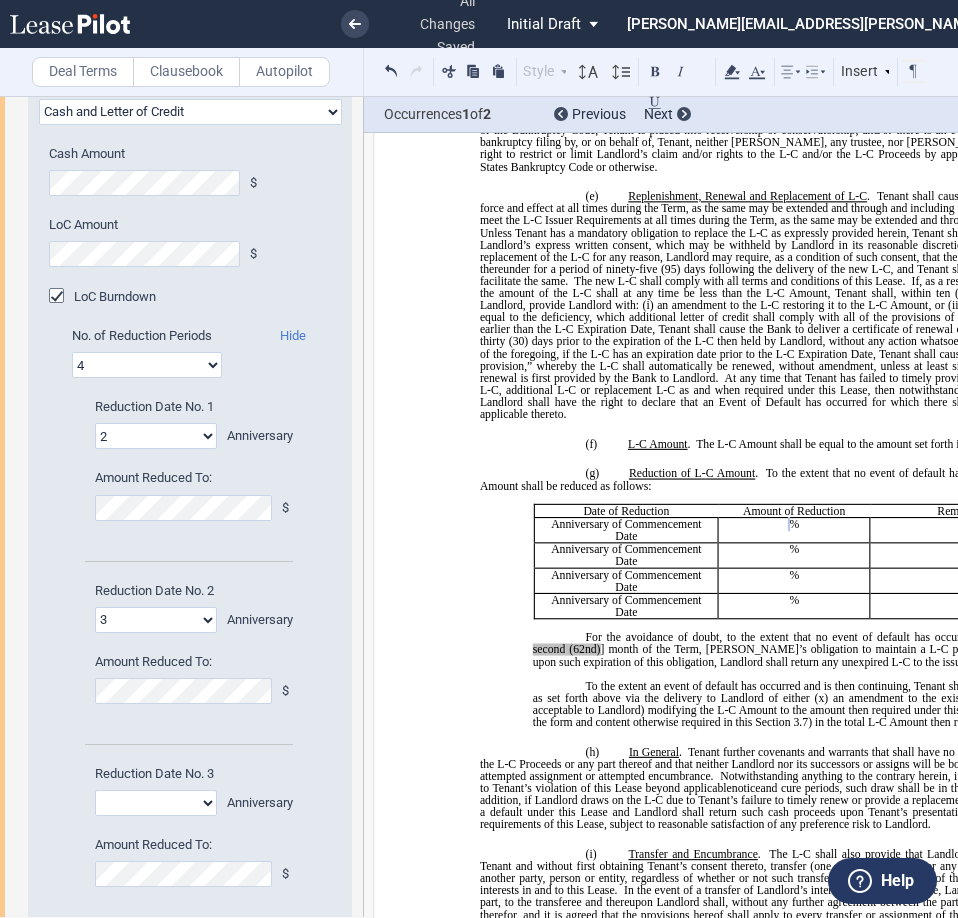 click on "1 2 3 4 5 6 7 8" at bounding box center [156, 620] 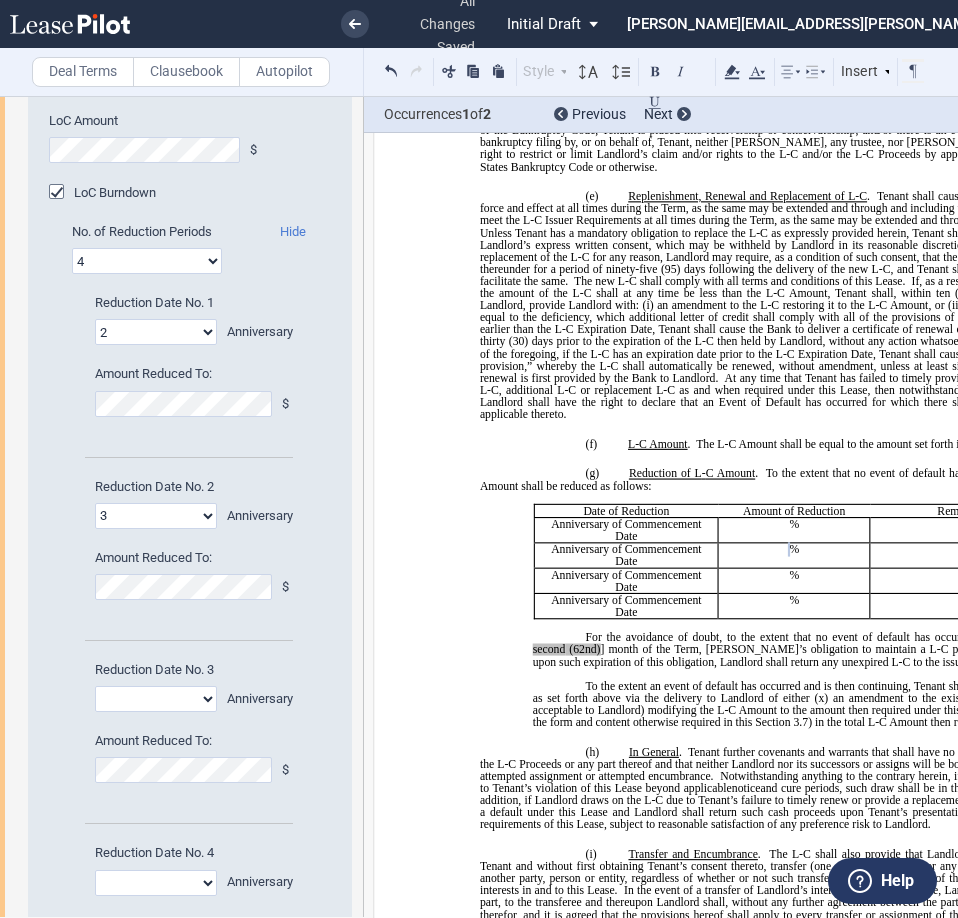 scroll, scrollTop: 900, scrollLeft: 0, axis: vertical 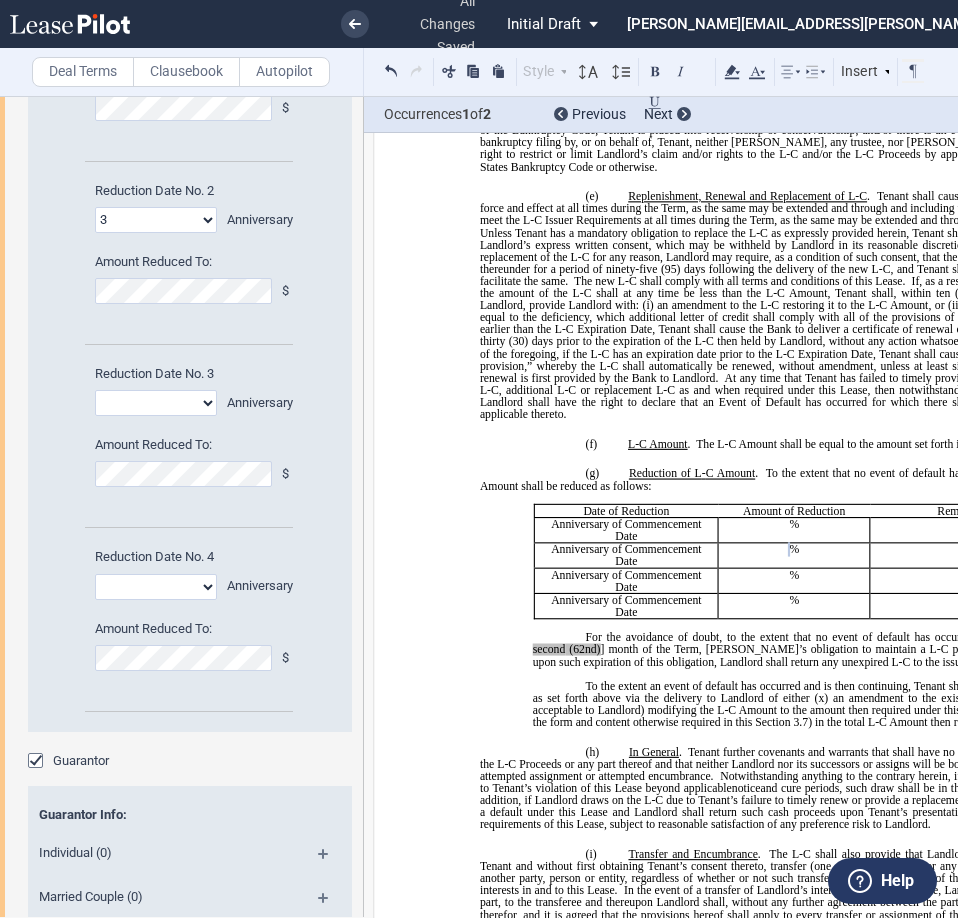 click on "1 2 3 4 5 6 7 8" at bounding box center (156, 403) 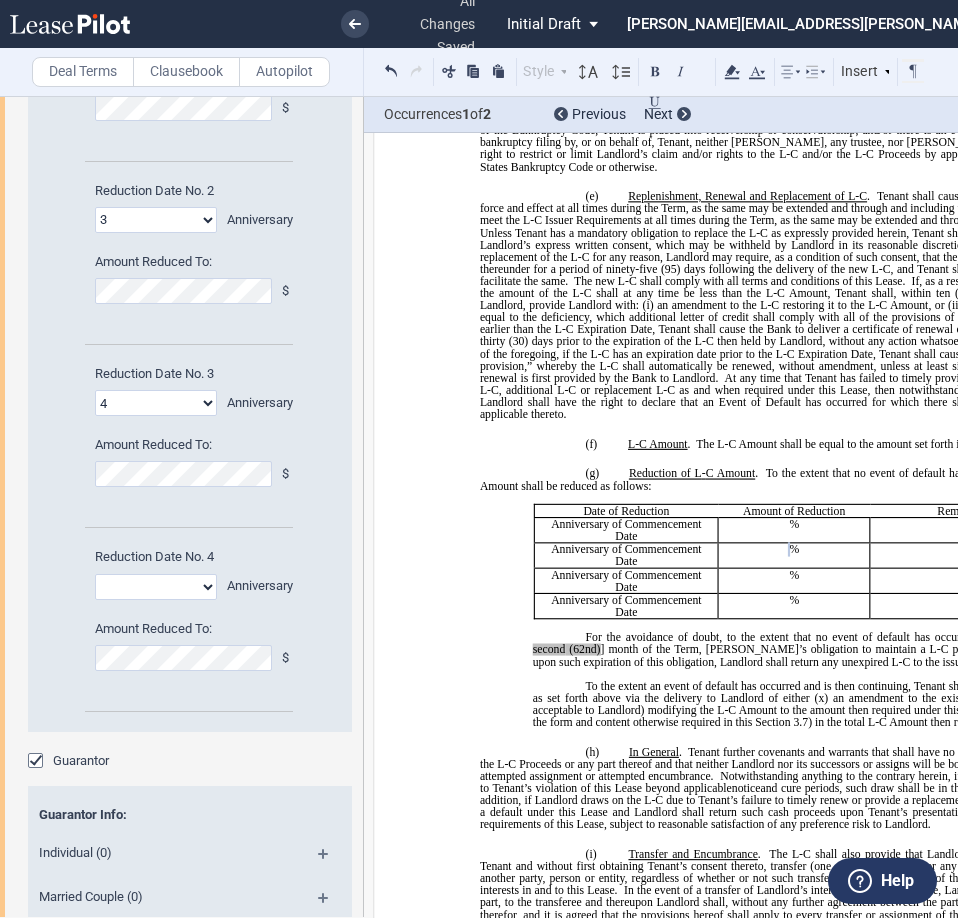click on "1 2 3 4 5 6 7 8" at bounding box center (156, 403) 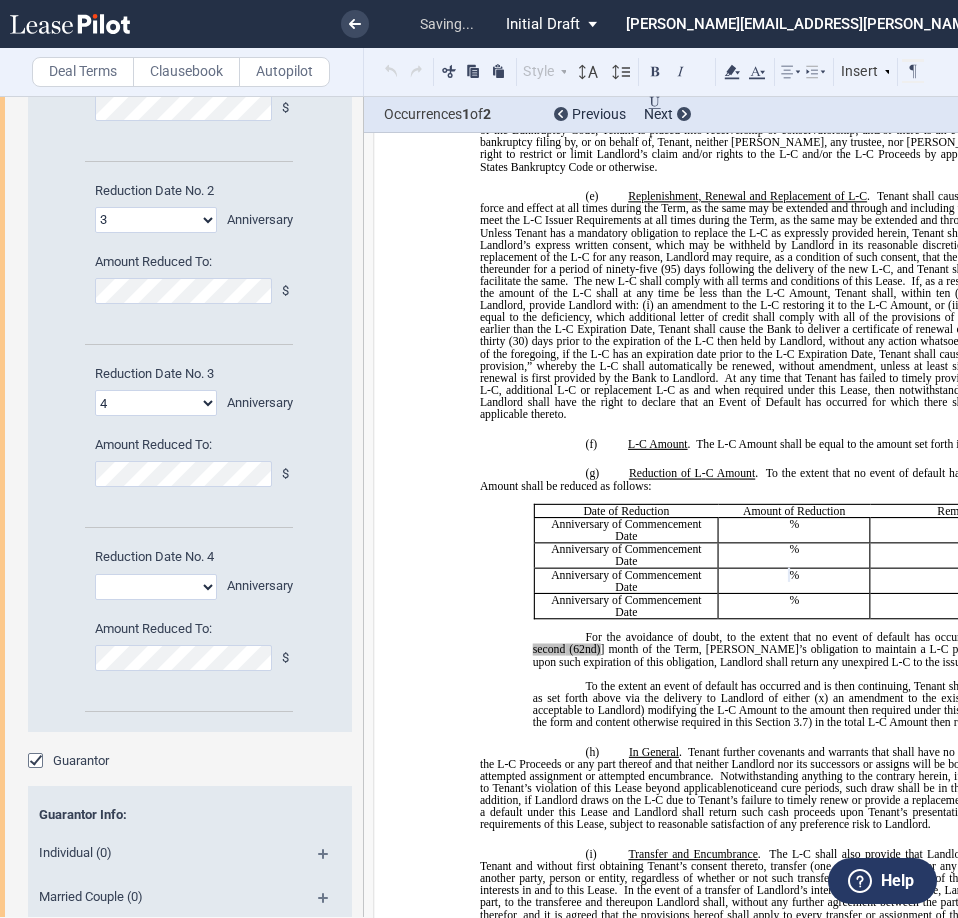 click on "1 2 3 4 5 6 7 8" at bounding box center (156, 587) 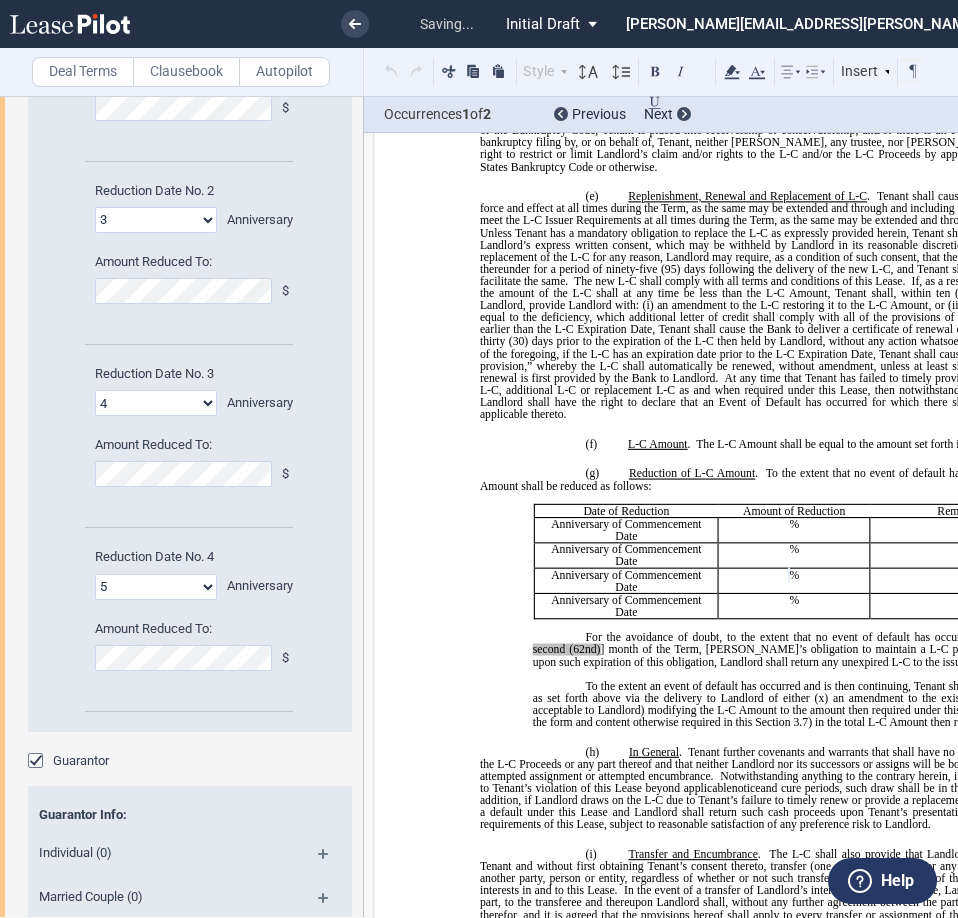 click on "1 2 3 4 5 6 7 8" at bounding box center (156, 587) 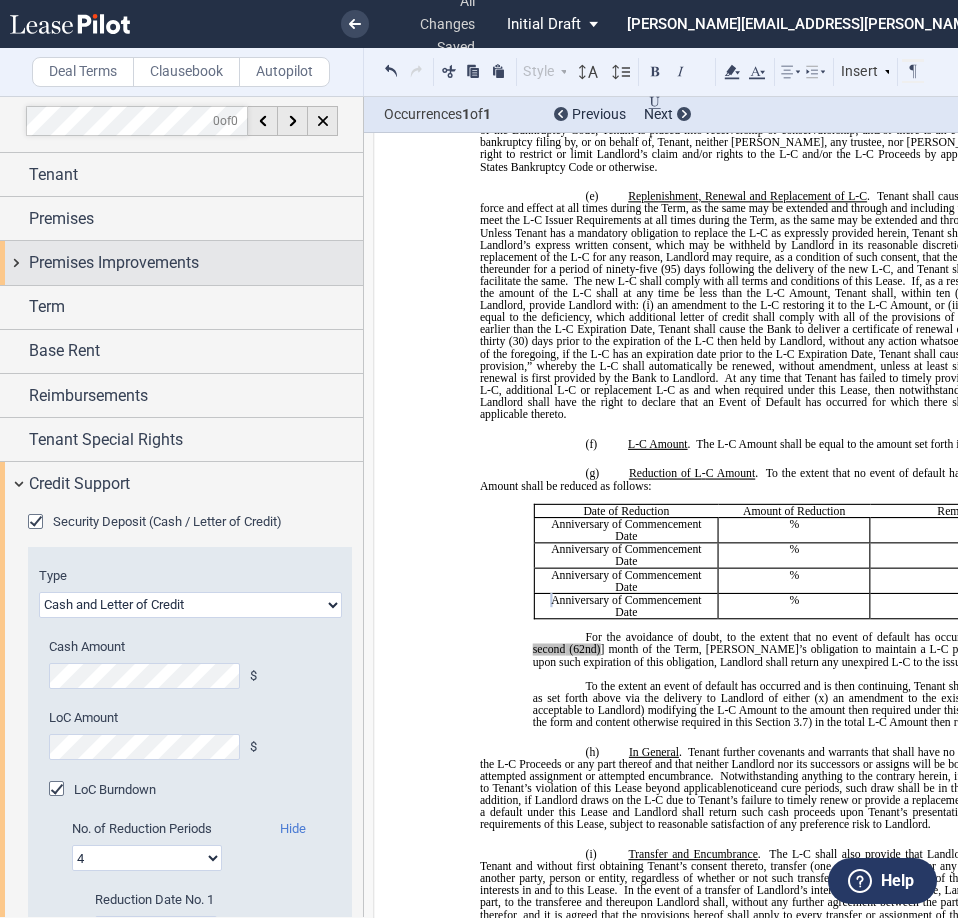 scroll, scrollTop: 0, scrollLeft: 0, axis: both 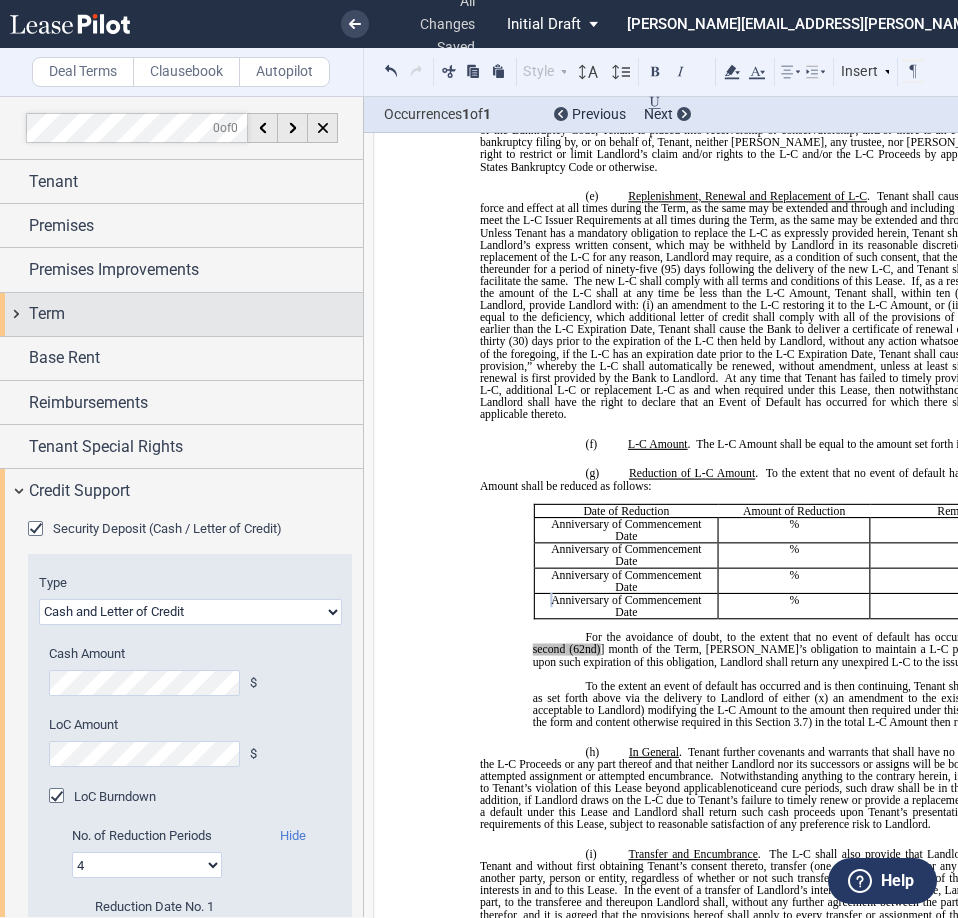 click on "Term" at bounding box center (47, 314) 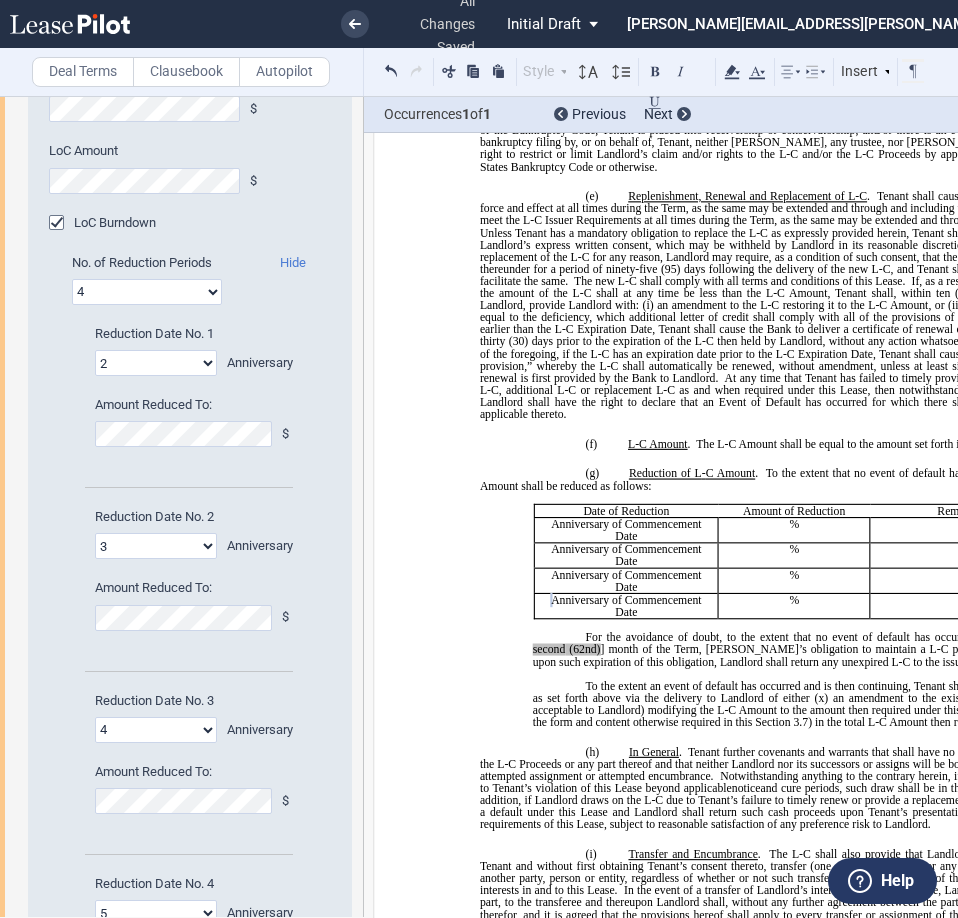 scroll, scrollTop: 700, scrollLeft: 0, axis: vertical 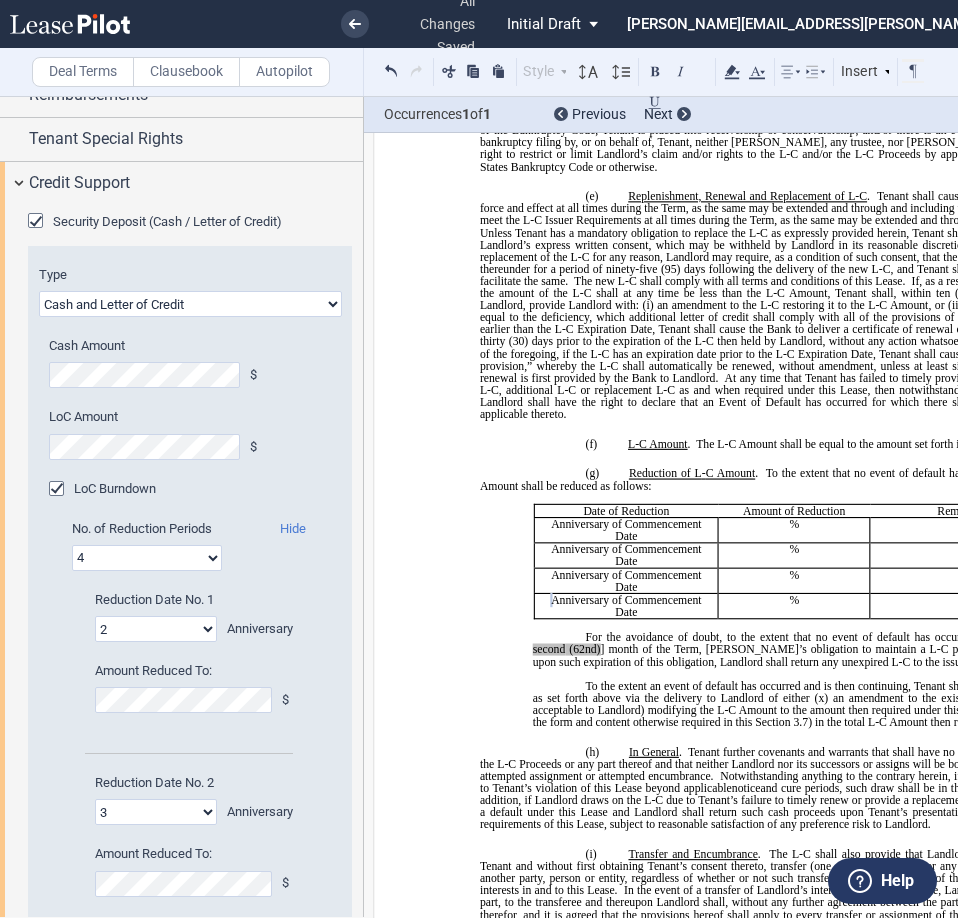 click on "1 2 3 4 5 6 7 8 9 10" 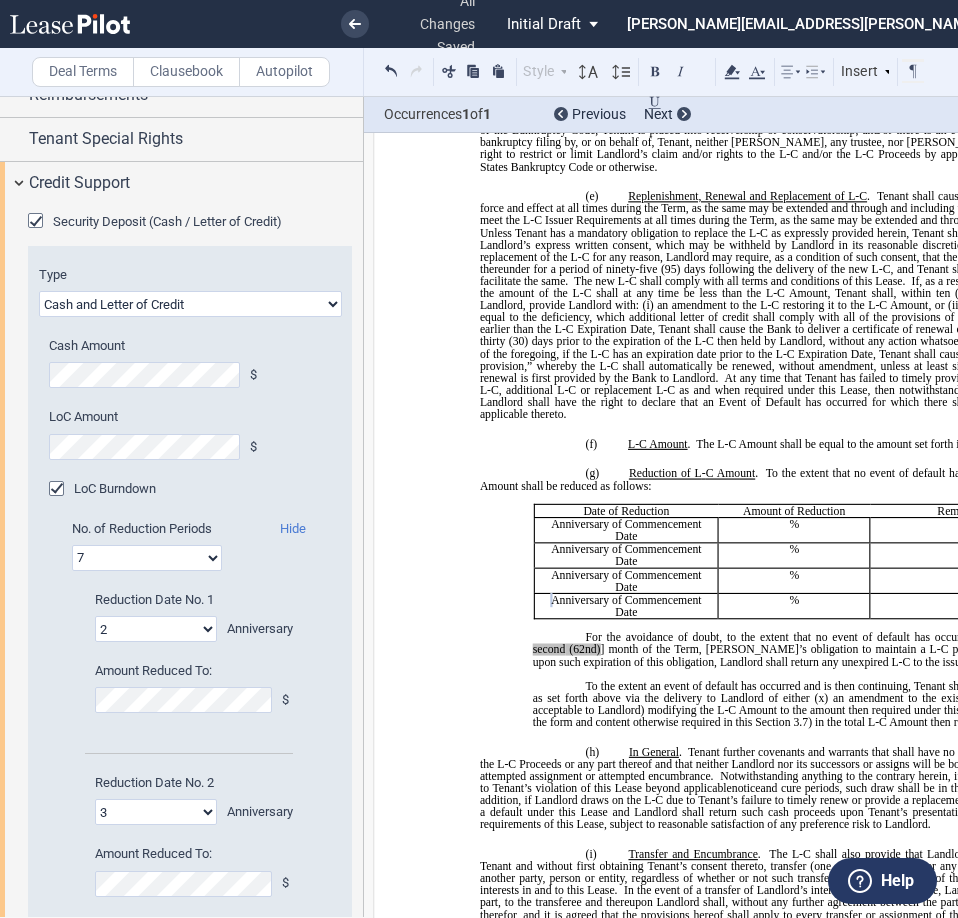 click on "1 2 3 4 5 6 7 8 9 10" 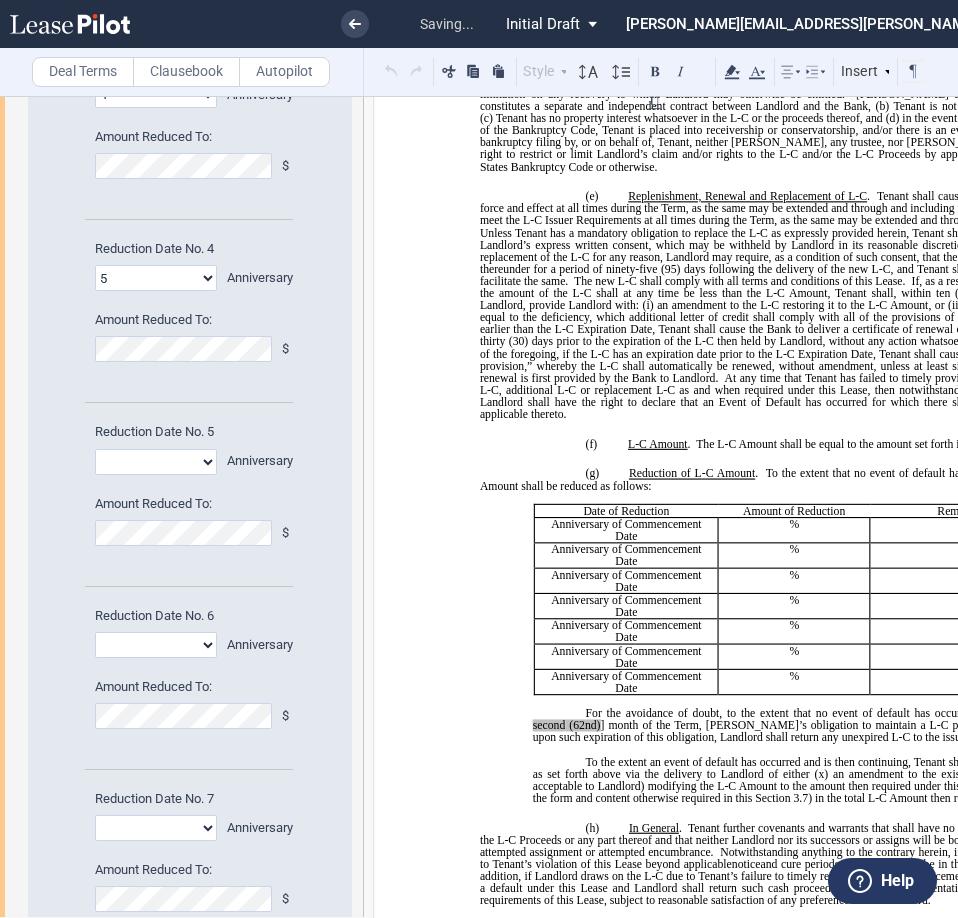 scroll, scrollTop: 1600, scrollLeft: 0, axis: vertical 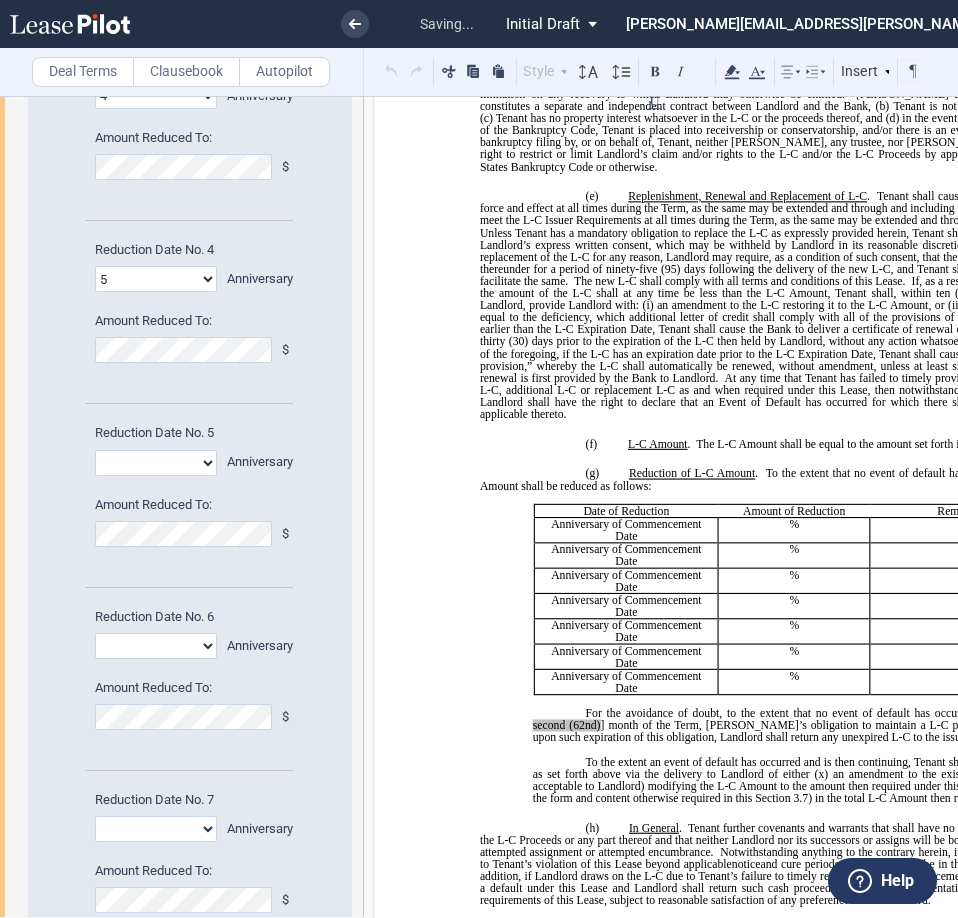 click on "1 2 3 4 5 6 7 8" at bounding box center [156, 463] 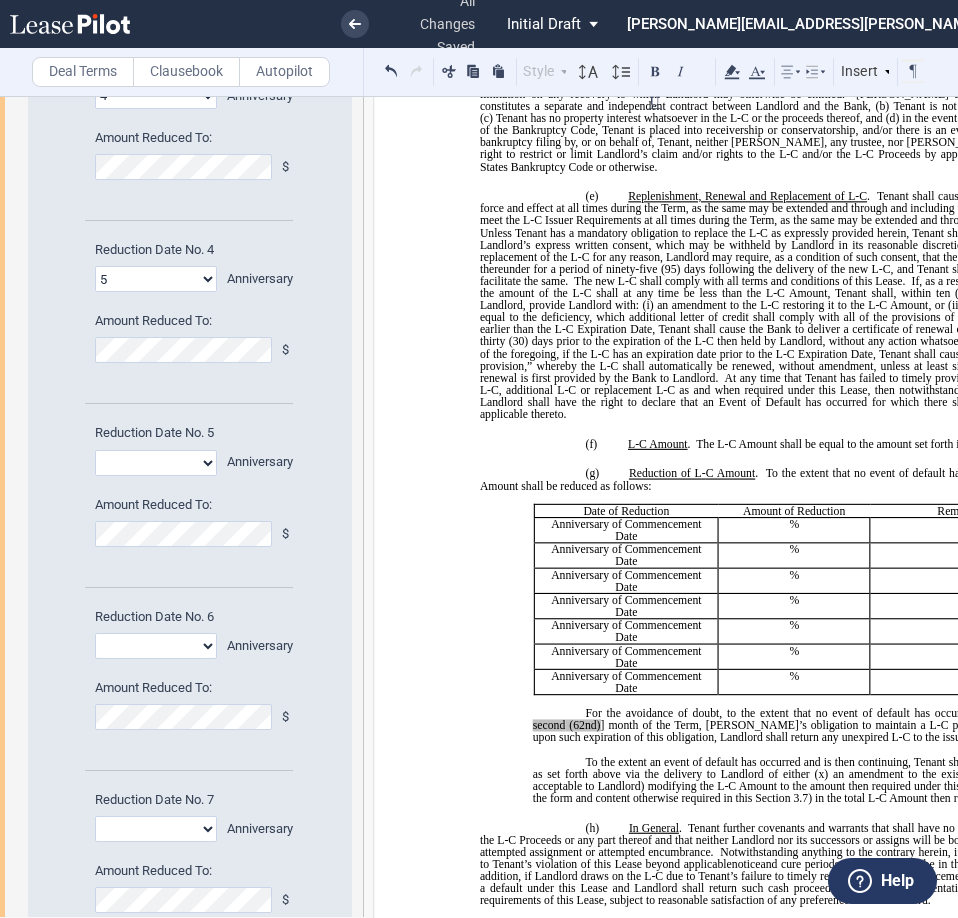 select on "number:6" 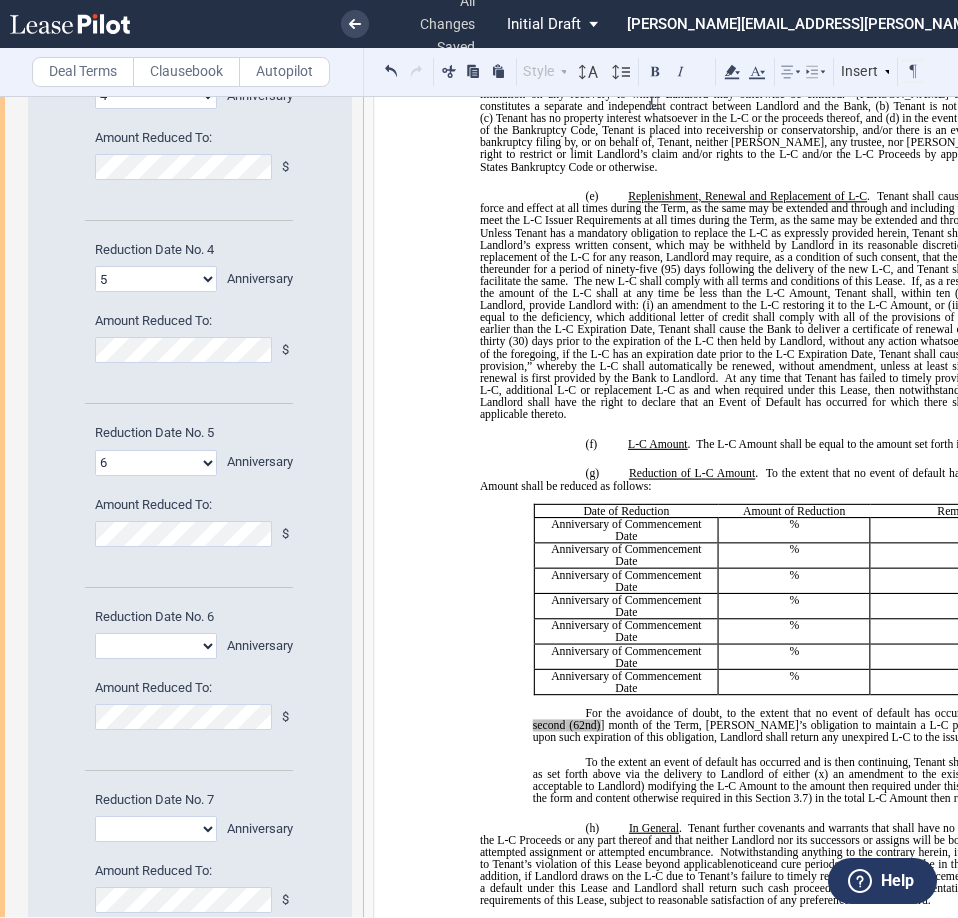 click on "1 2 3 4 5 6 7 8" at bounding box center (156, 463) 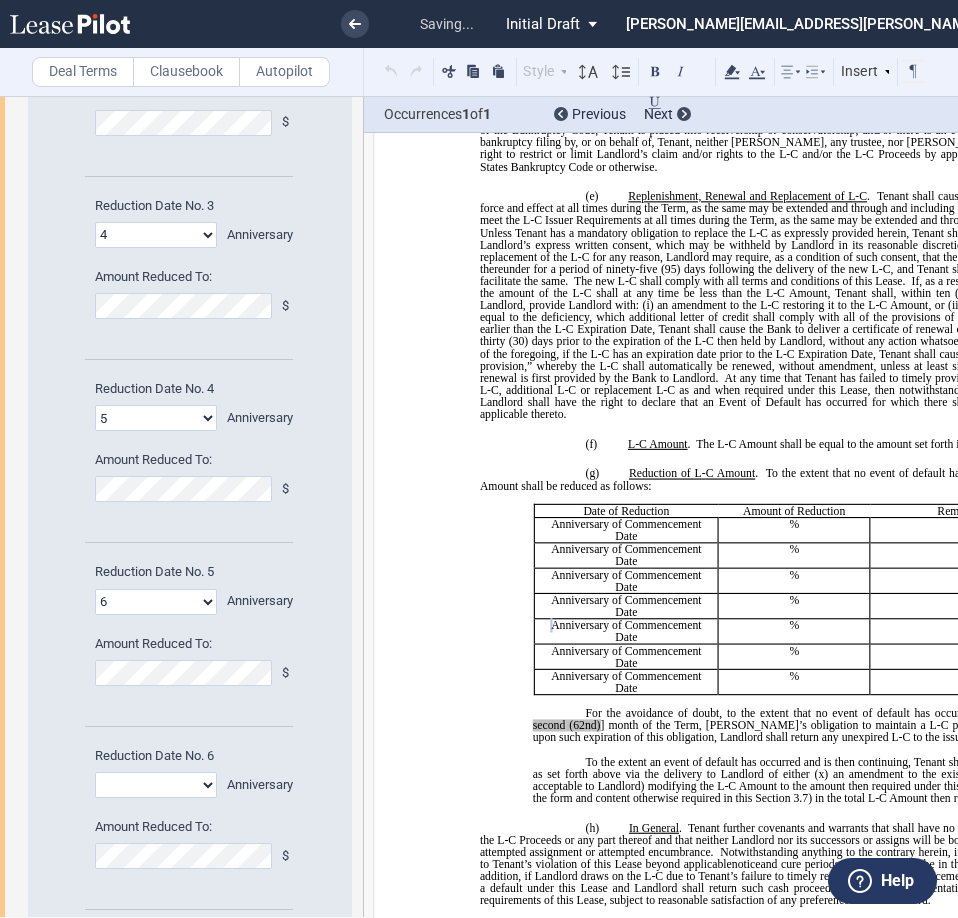 scroll, scrollTop: 1700, scrollLeft: 0, axis: vertical 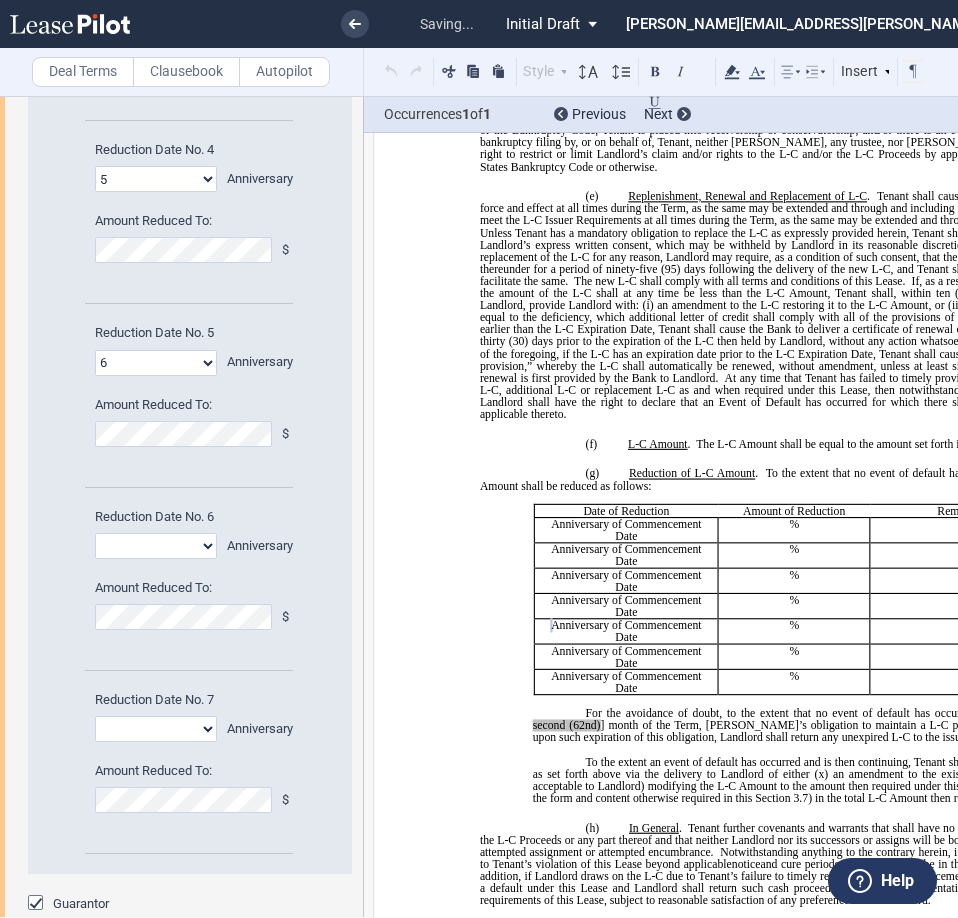 click on "1 2 3 4 5 6 7 8" at bounding box center (156, 546) 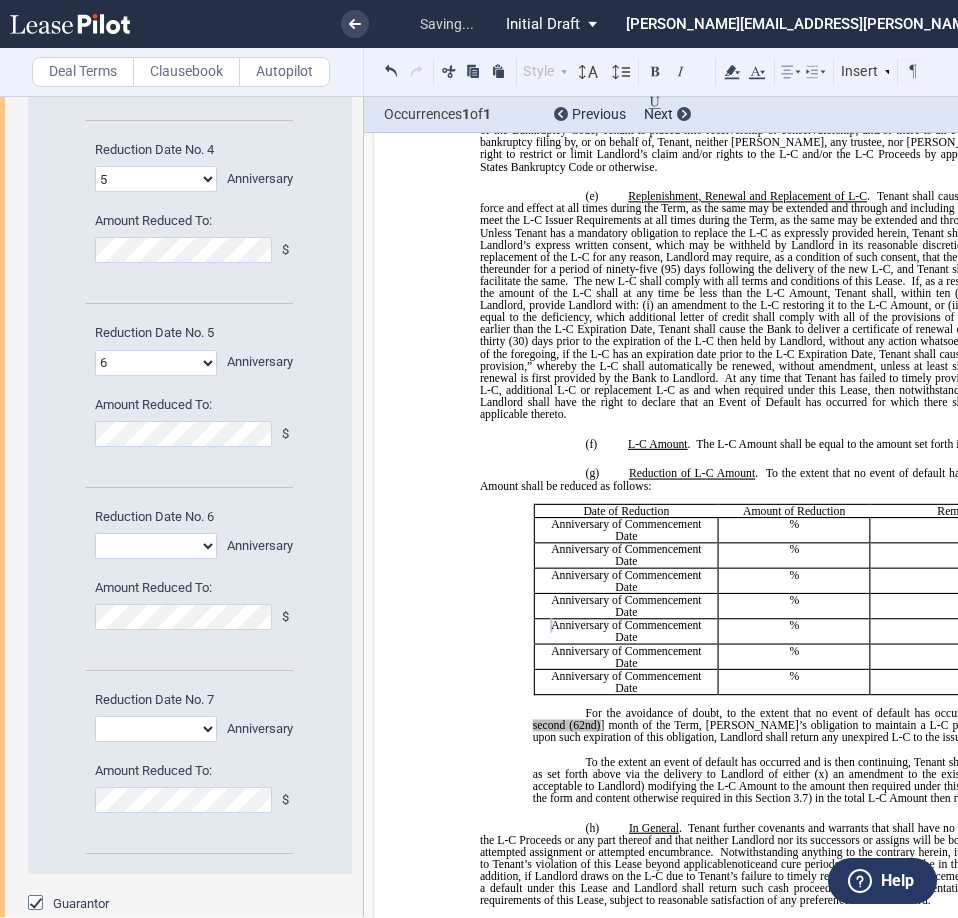 select on "number:7" 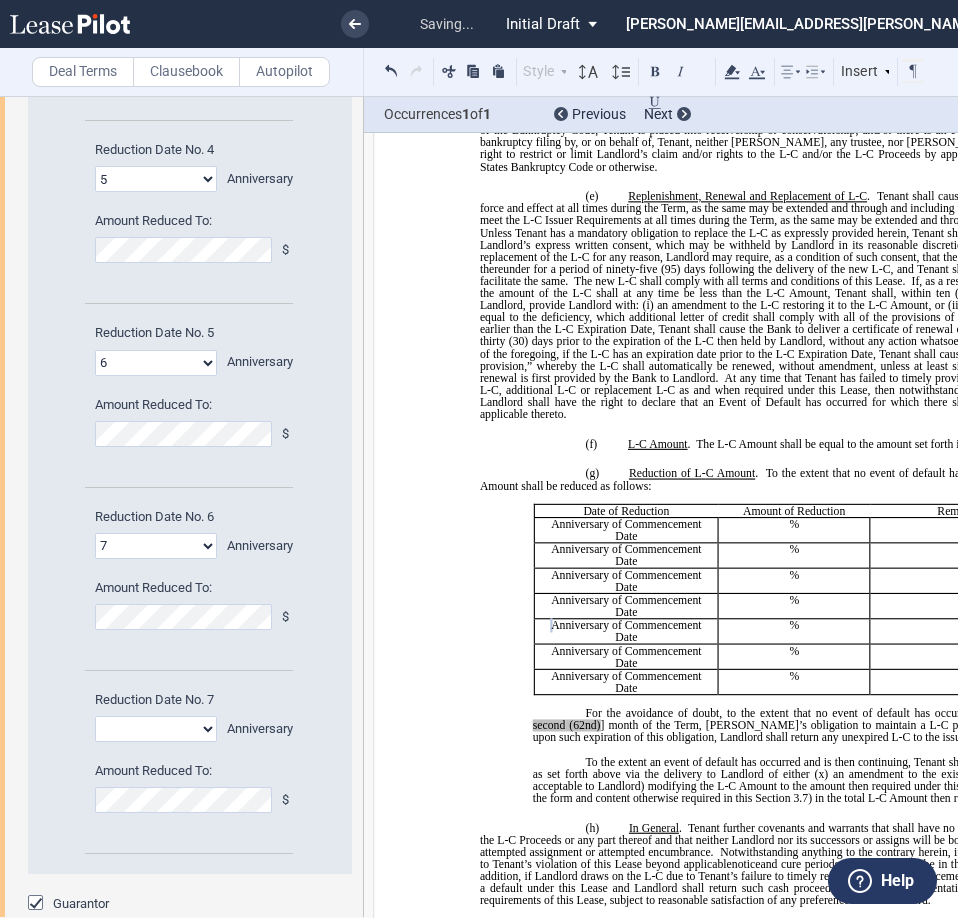 click on "1 2 3 4 5 6 7 8" at bounding box center (156, 546) 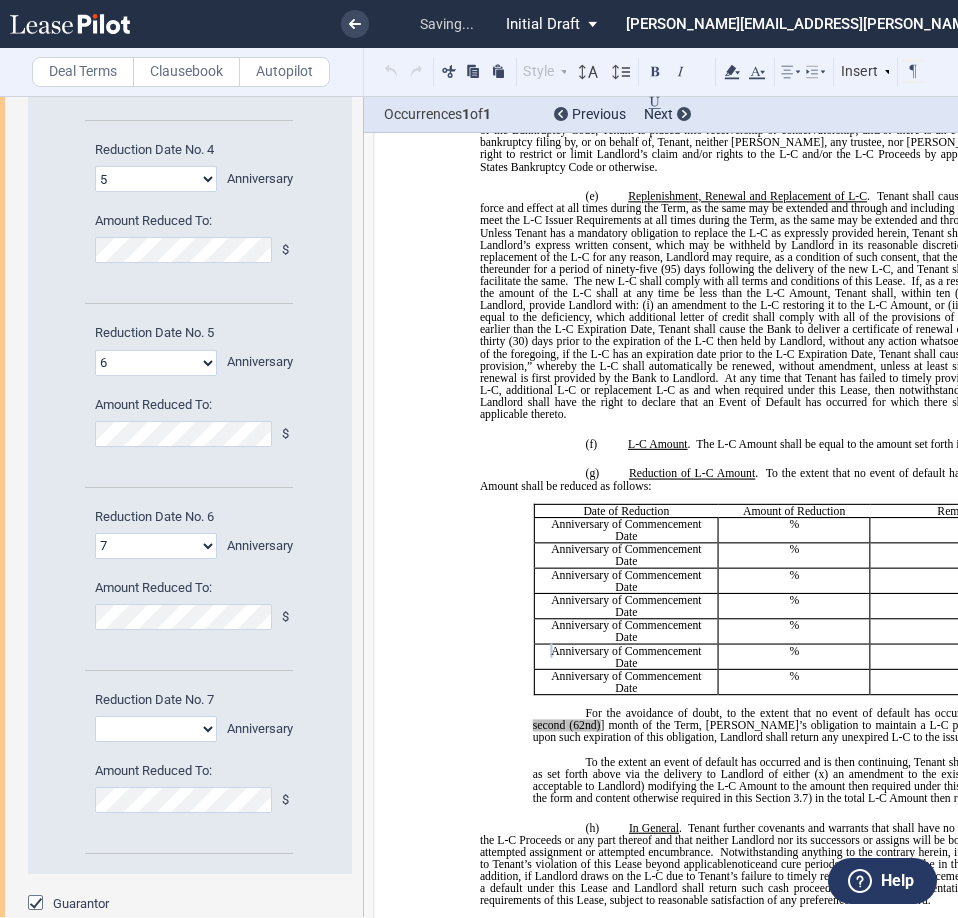 click on "1 2 3 4 5 6 7 8" at bounding box center (156, 729) 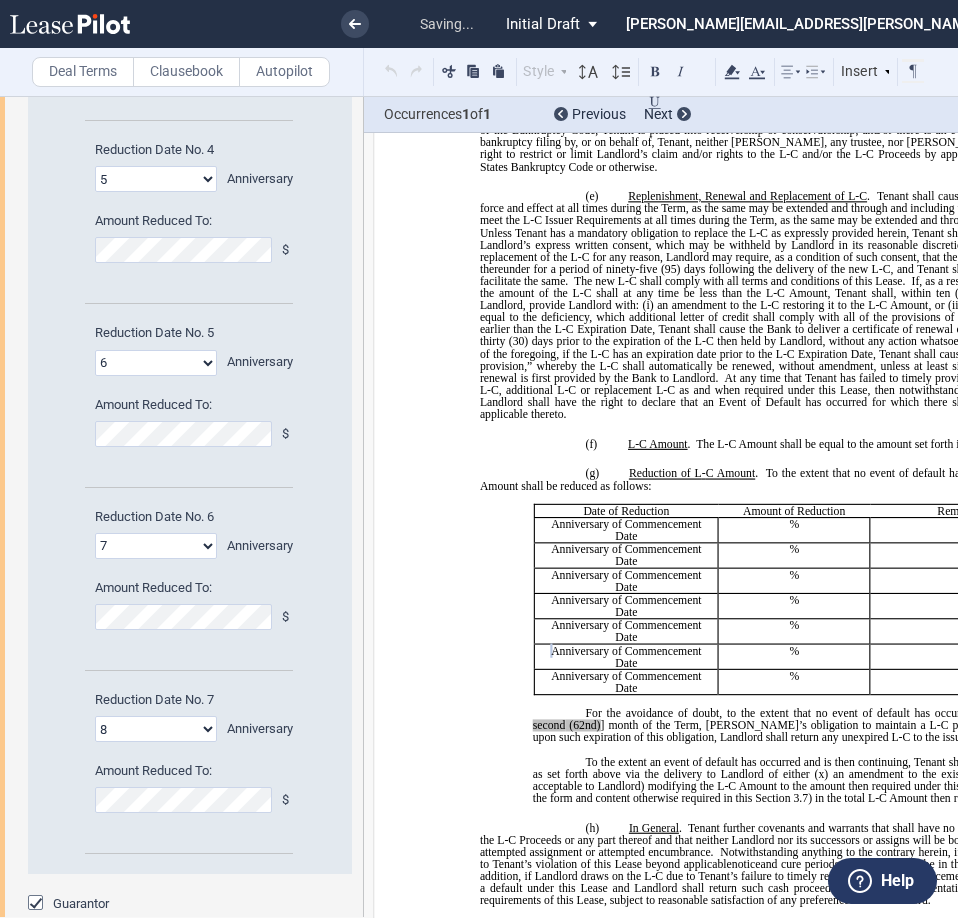 click on "1 2 3 4 5 6 7 8" at bounding box center [156, 729] 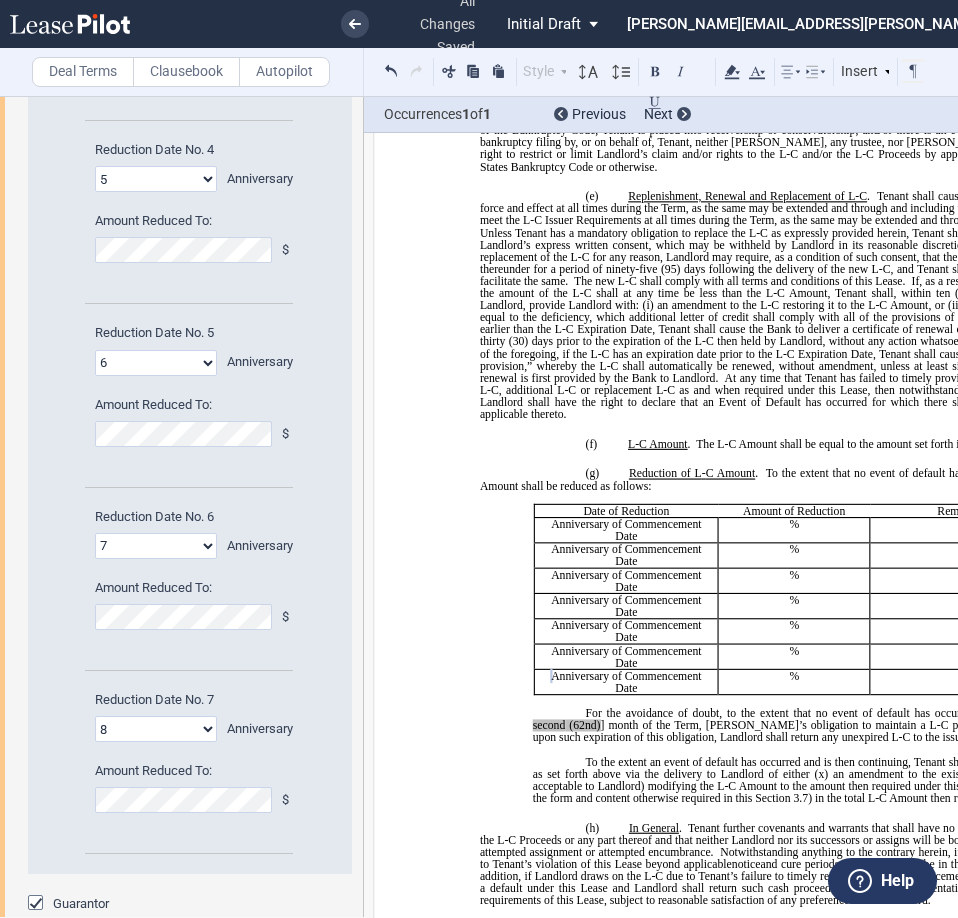 scroll, scrollTop: 1400, scrollLeft: 0, axis: vertical 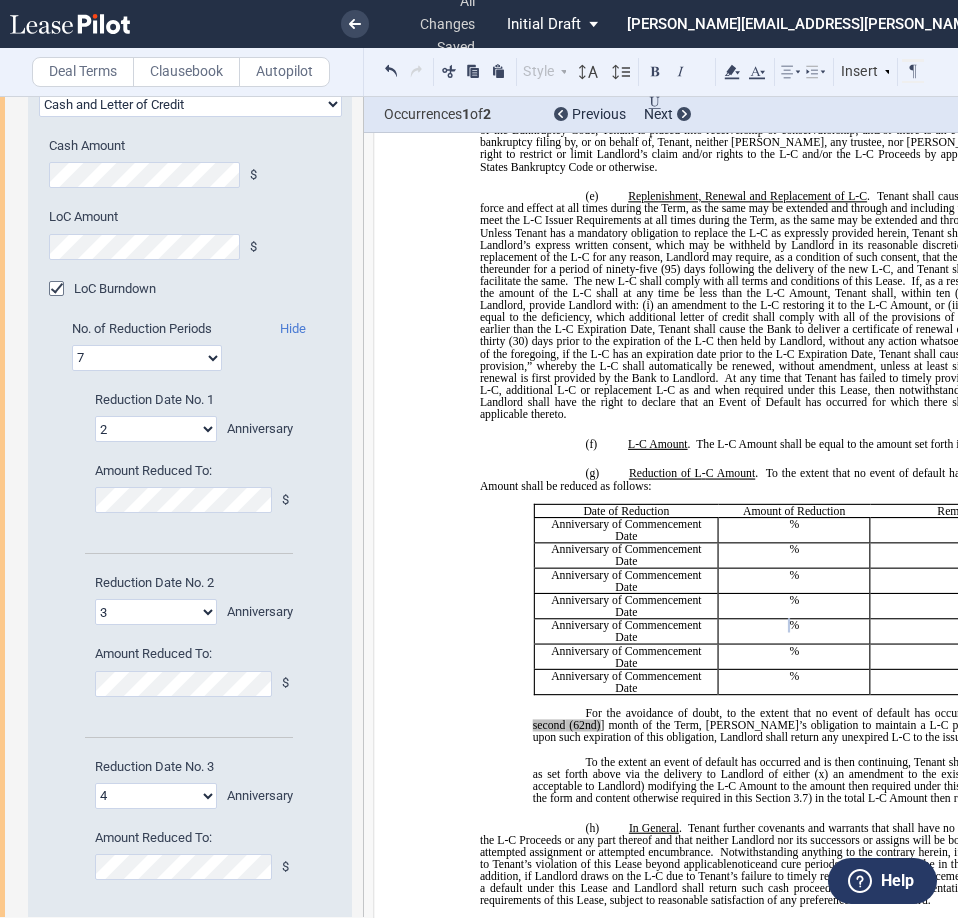 drag, startPoint x: 123, startPoint y: 354, endPoint x: 95, endPoint y: 370, distance: 32.24903 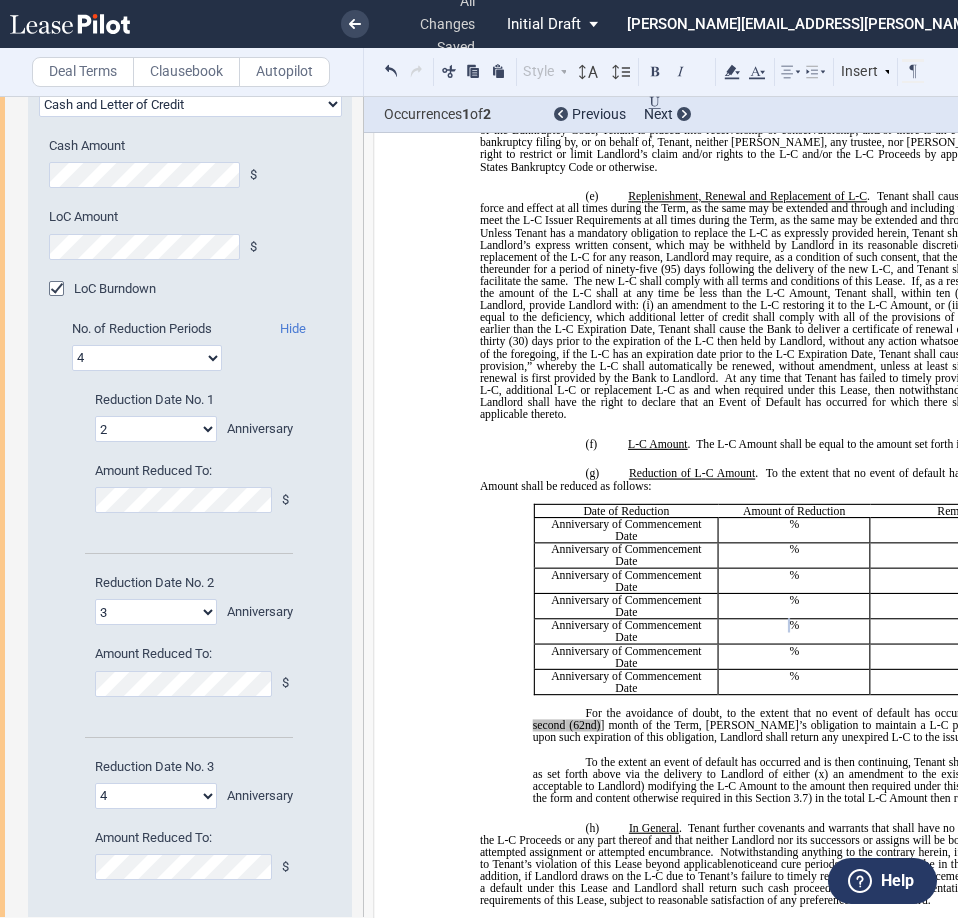 click on "1 2 3 4 5 6 7 8 9 10" 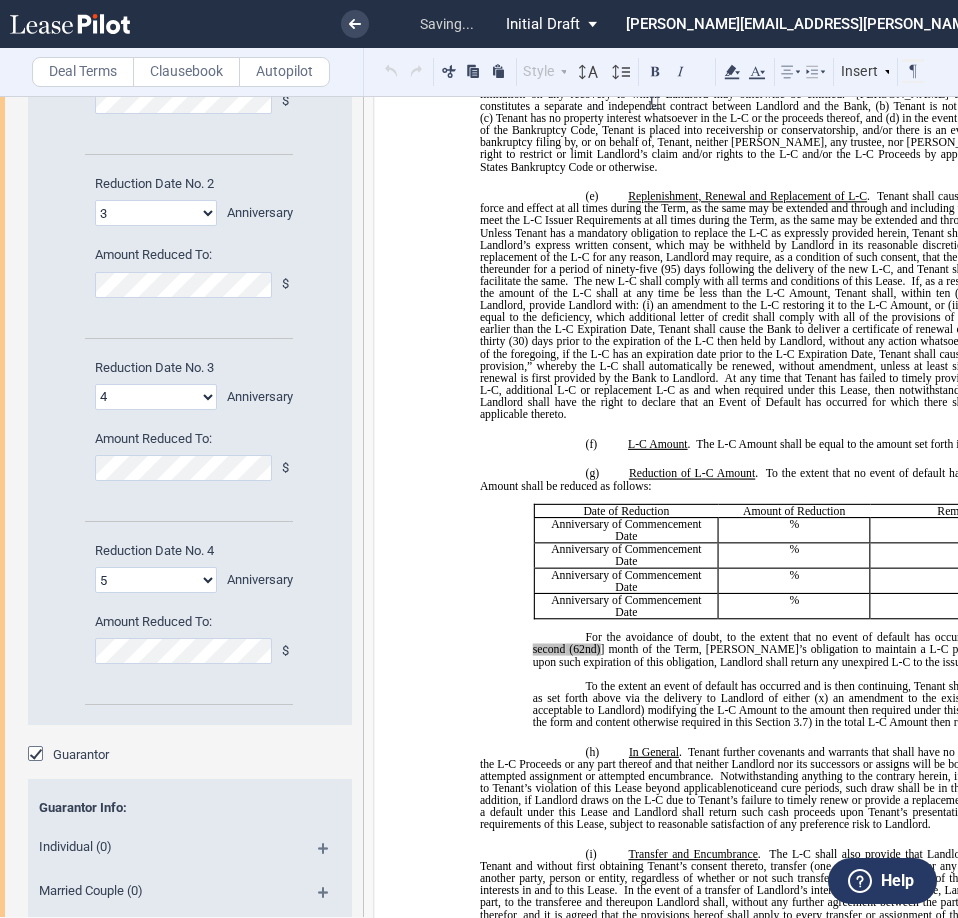 scroll, scrollTop: 1300, scrollLeft: 0, axis: vertical 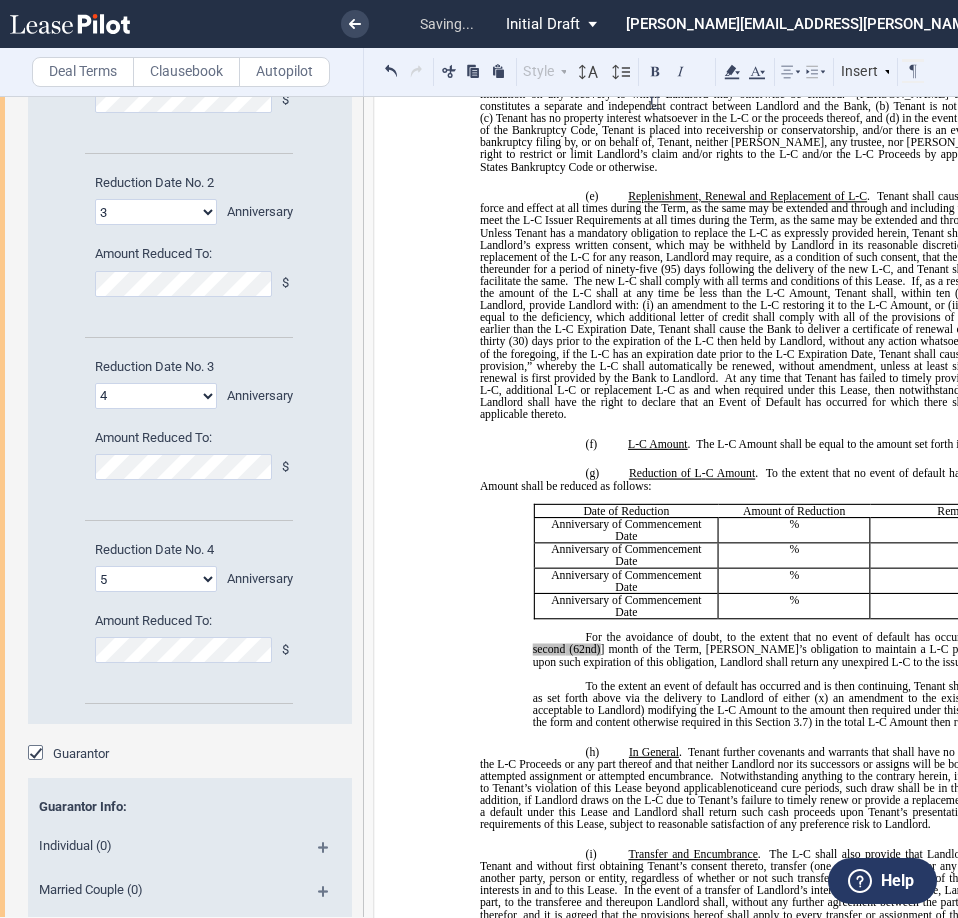 click on "Security Deposit (Cash / Letter of Credit)
Type
Letter of Credit (L/C)
Cash
Cash and Letter of Credit
Amount
$
LoC Burndown" at bounding box center (181, 515) 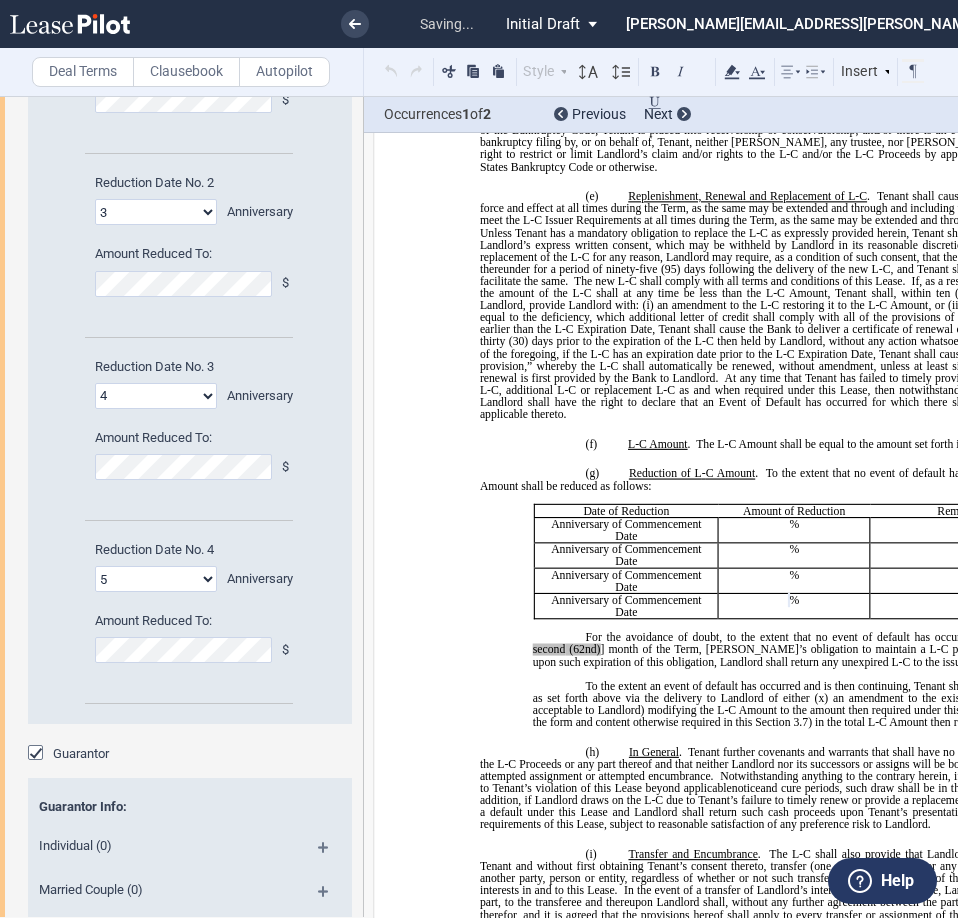 click on "Reduction Date No. 4
1 2 3 4 5 6 7 8
Anniversary
Amount Reduced To:
$" at bounding box center (189, 622) 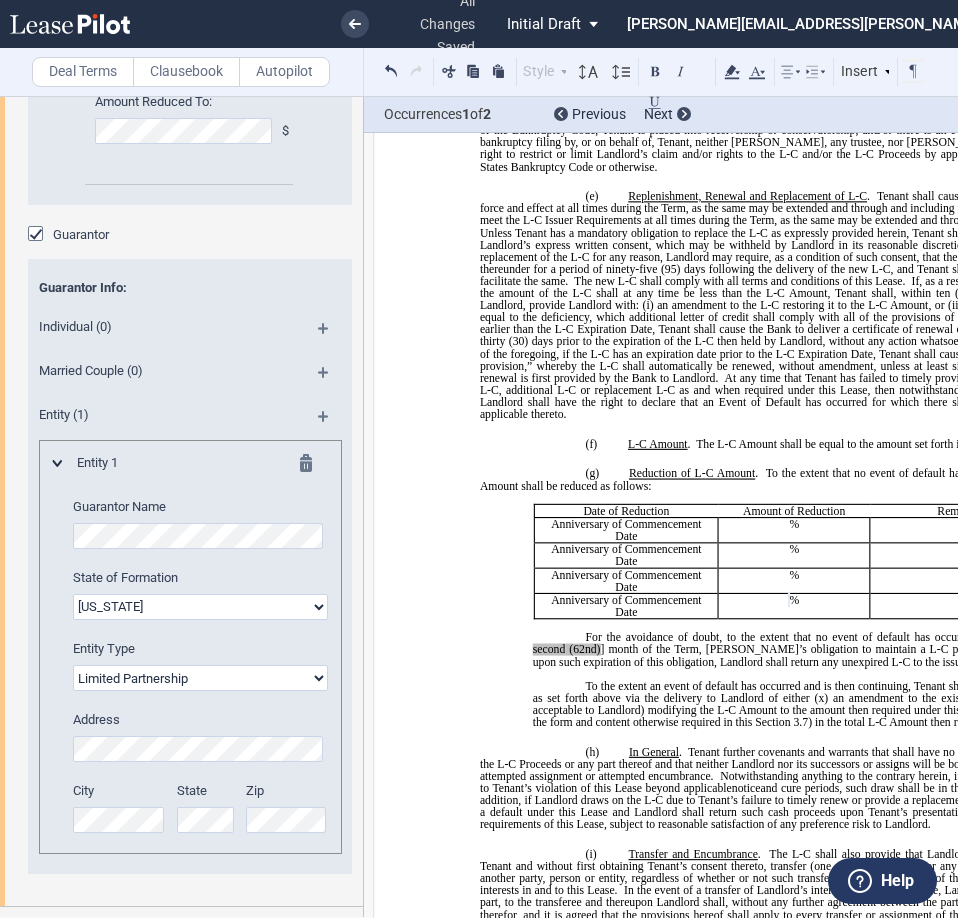 scroll, scrollTop: 1854, scrollLeft: 0, axis: vertical 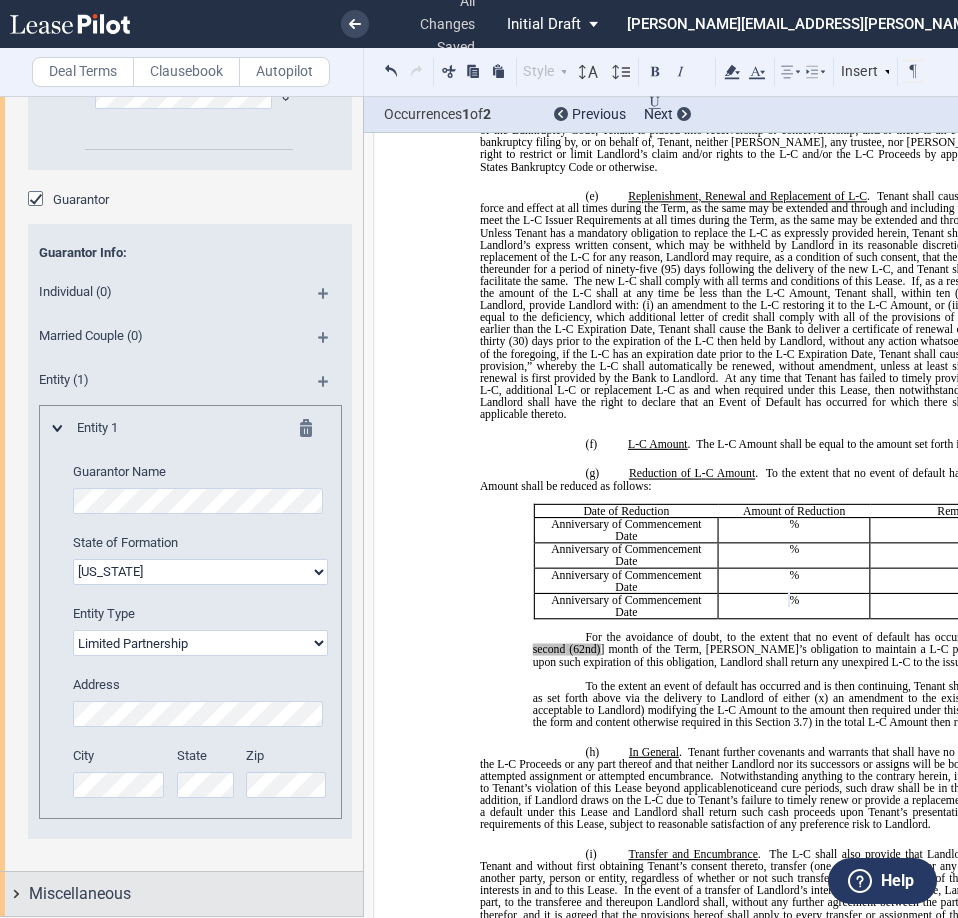 click on "Miscellaneous" at bounding box center [80, 894] 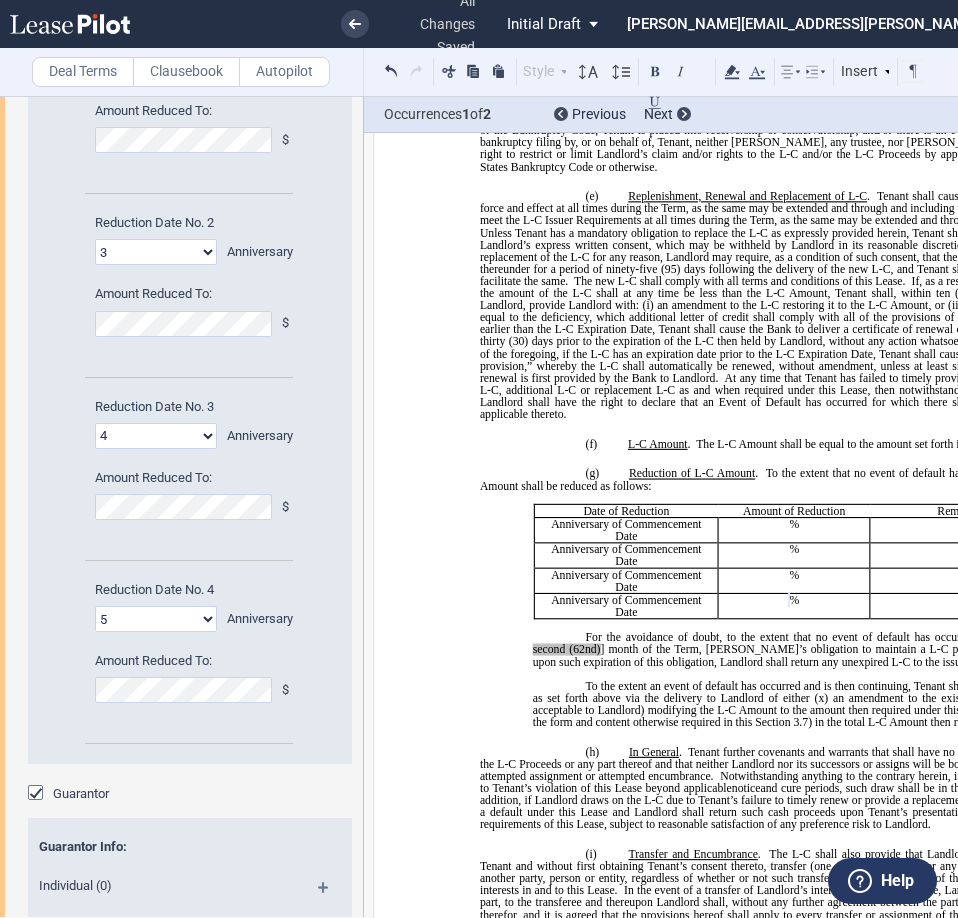 scroll, scrollTop: 1167, scrollLeft: 0, axis: vertical 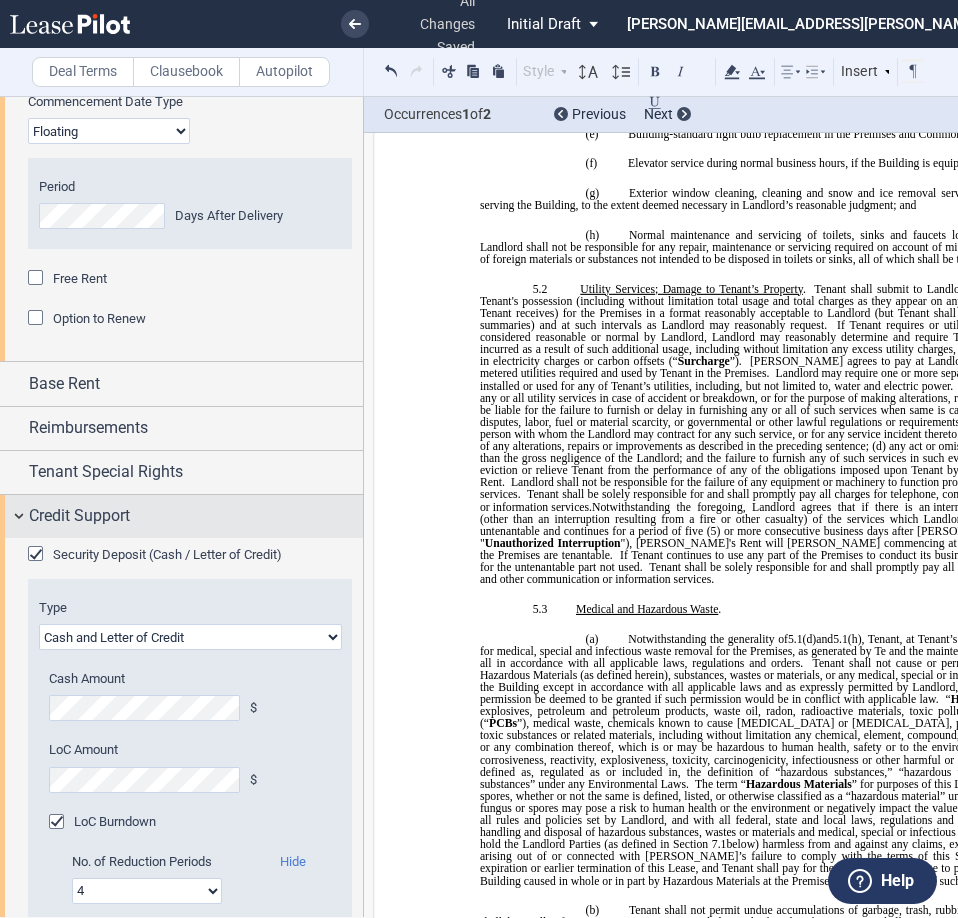 click on "Credit Support" at bounding box center (79, 516) 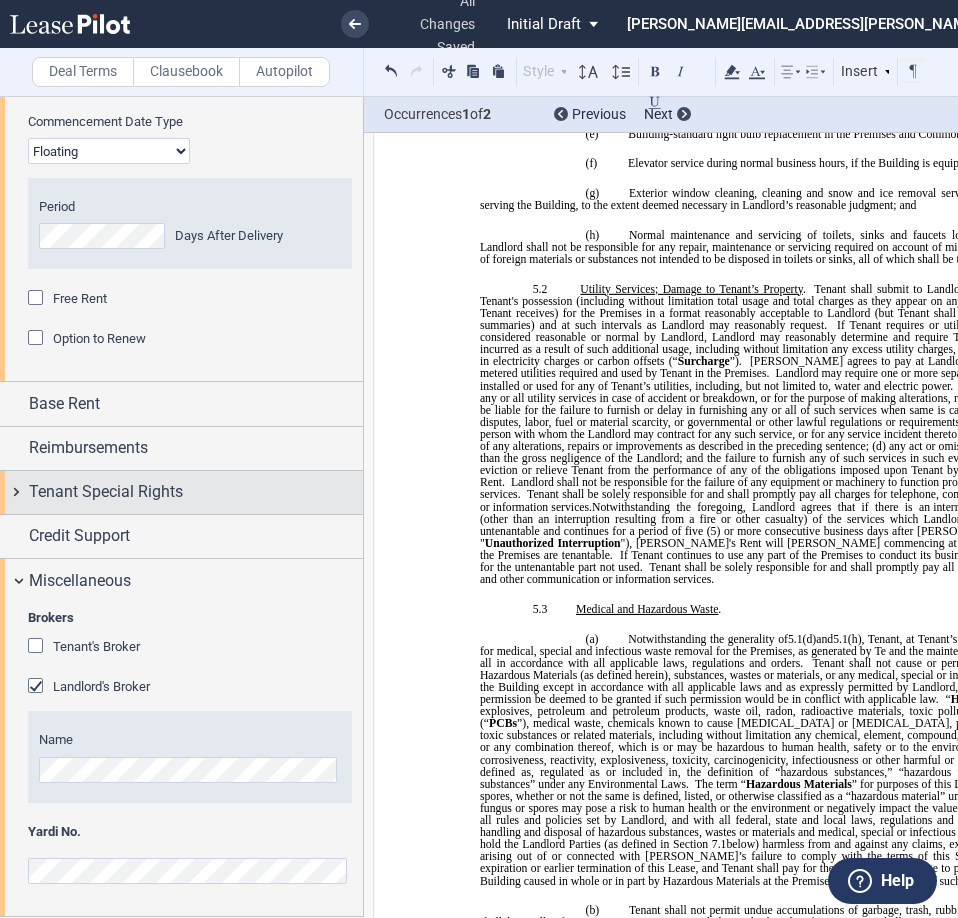 click on "Tenant Special Rights" at bounding box center (181, 492) 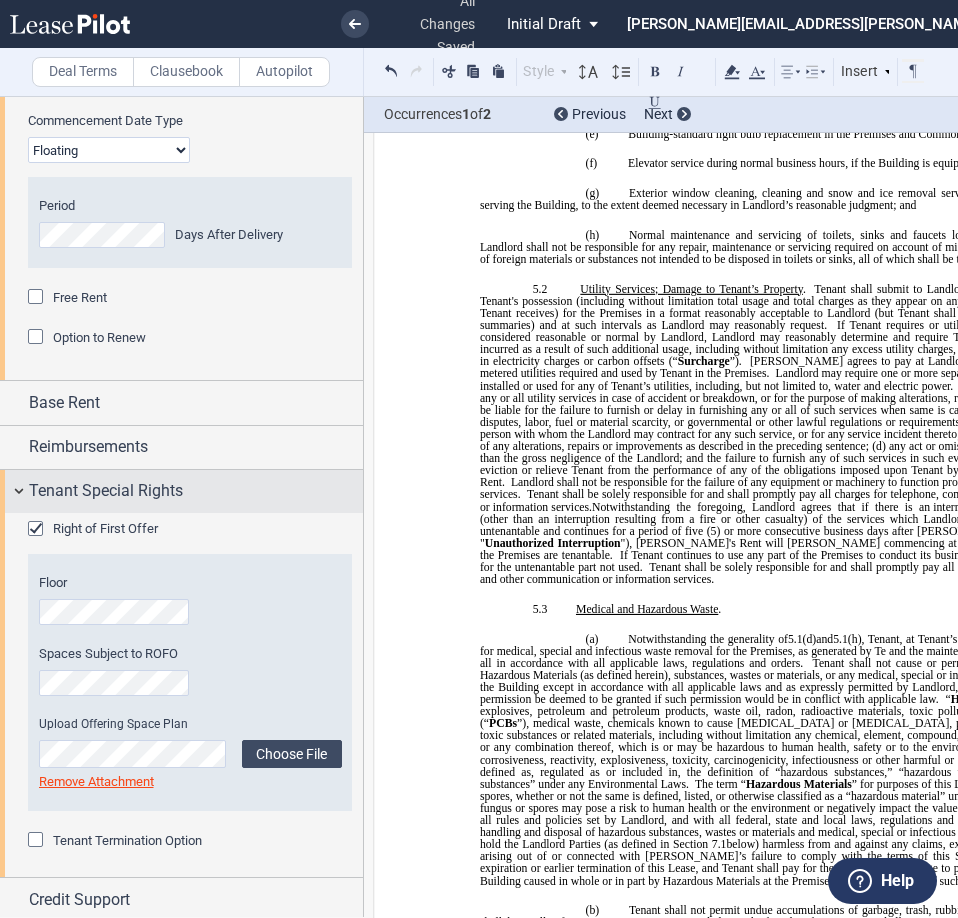 scroll, scrollTop: 367, scrollLeft: 0, axis: vertical 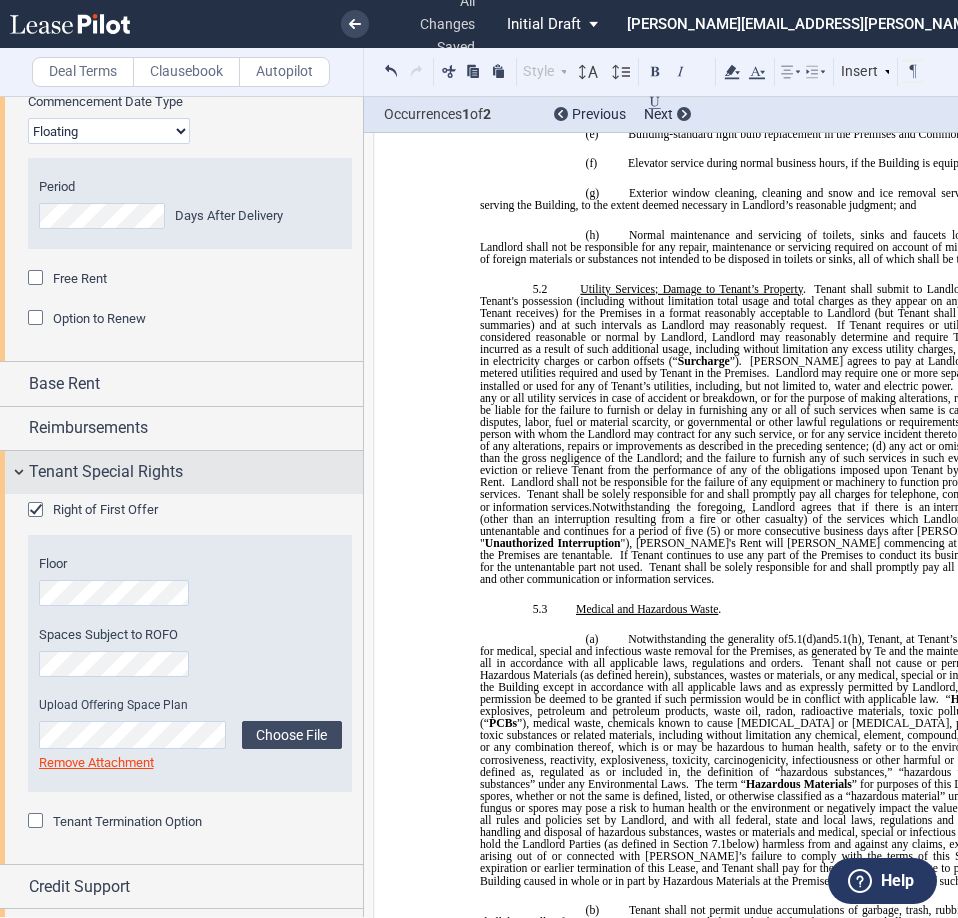 click on "Tenant Special Rights" at bounding box center [106, 472] 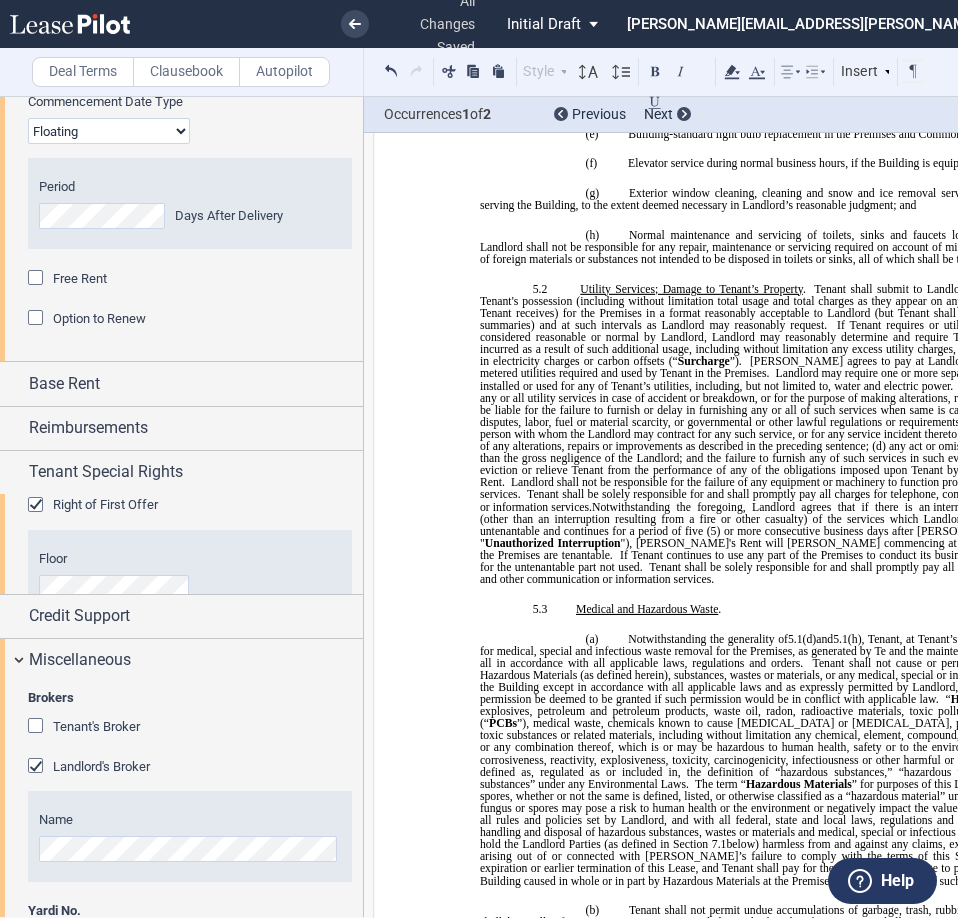 scroll, scrollTop: 347, scrollLeft: 0, axis: vertical 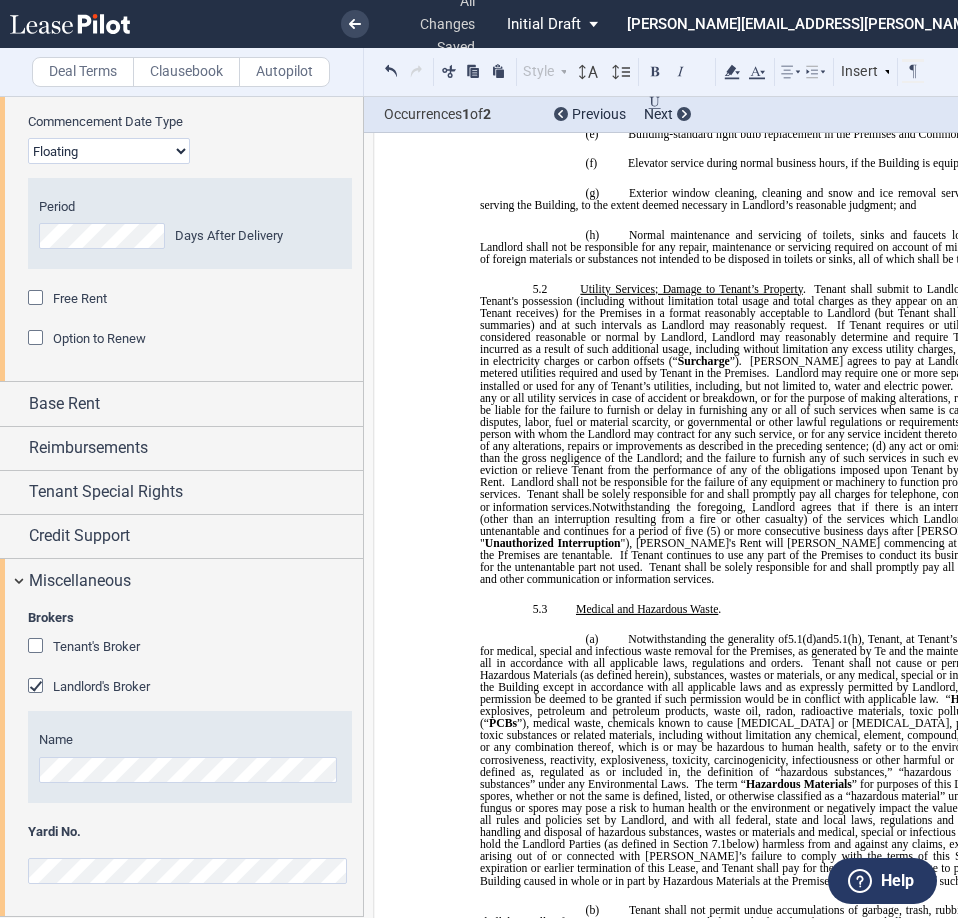 click on "Clausebook" at bounding box center (186, 72) 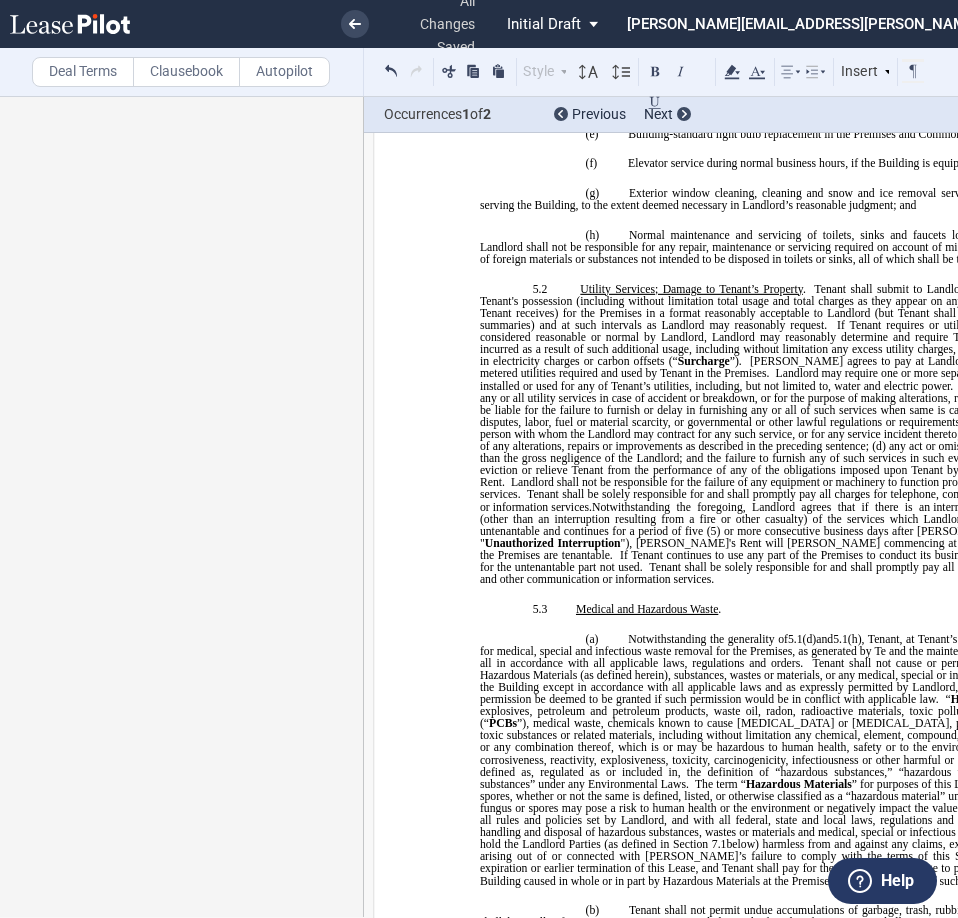 scroll, scrollTop: 0, scrollLeft: 0, axis: both 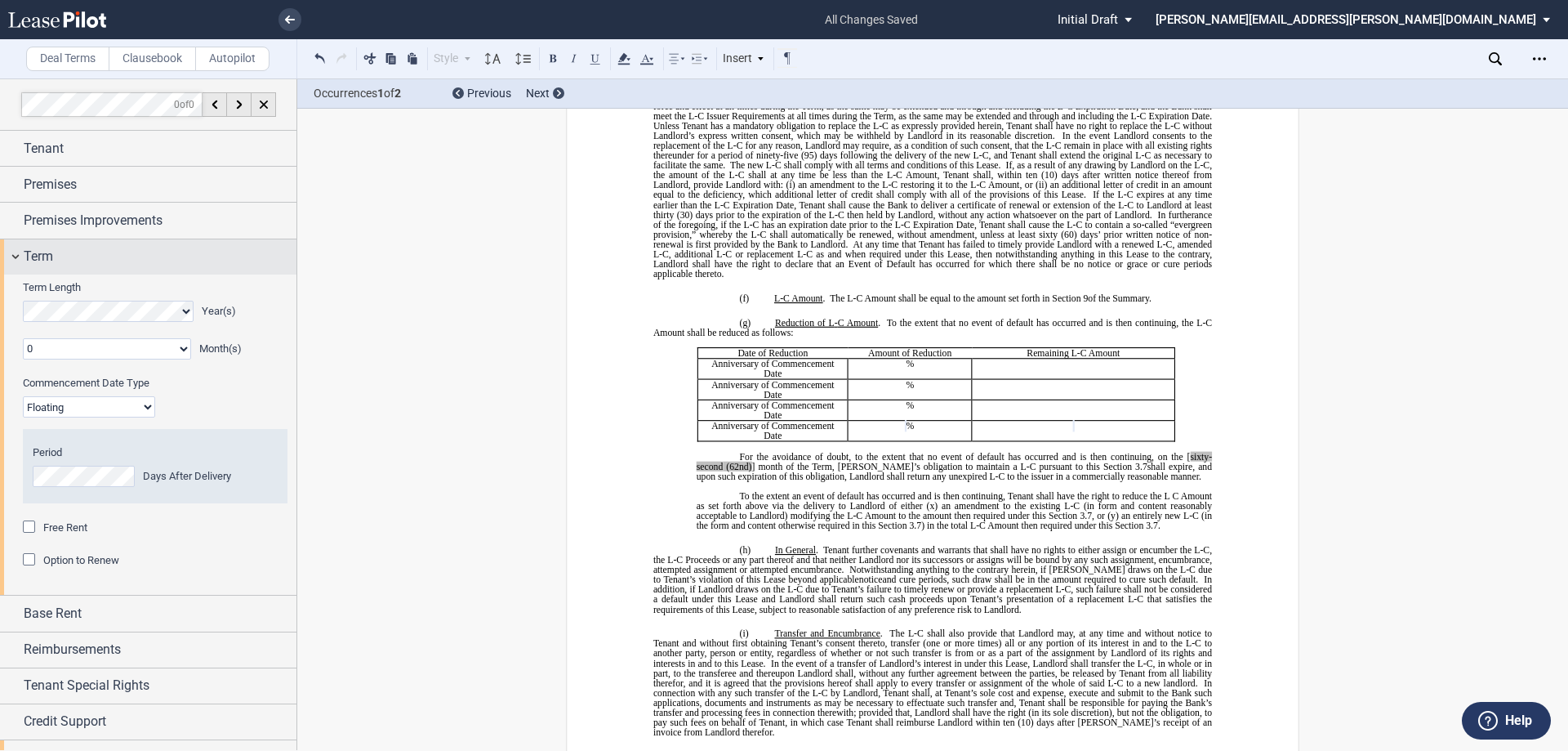 click on "Term" at bounding box center [160, 257] 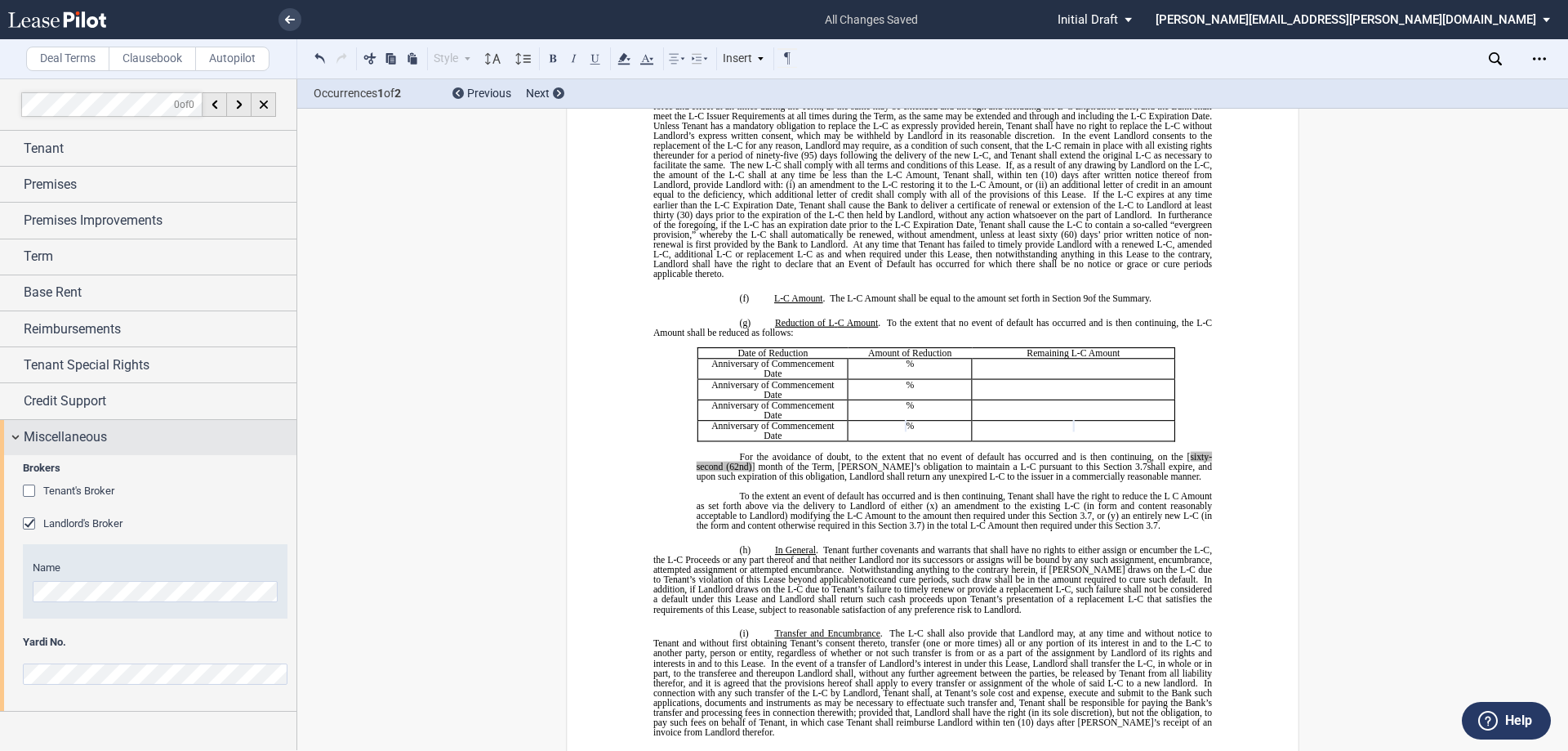 click on "Miscellaneous" at bounding box center [65, 437] 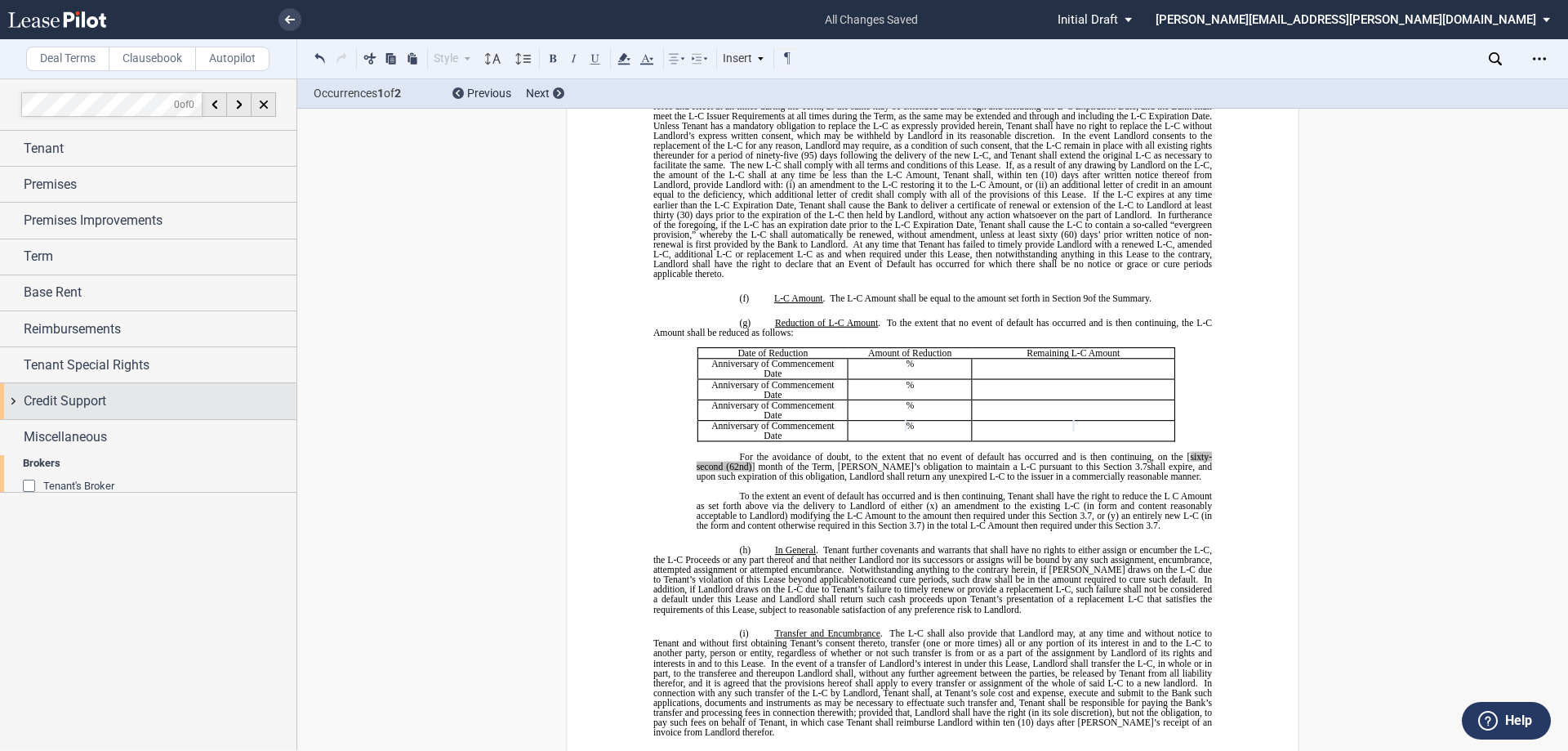 click on "Credit Support" at bounding box center [65, 401] 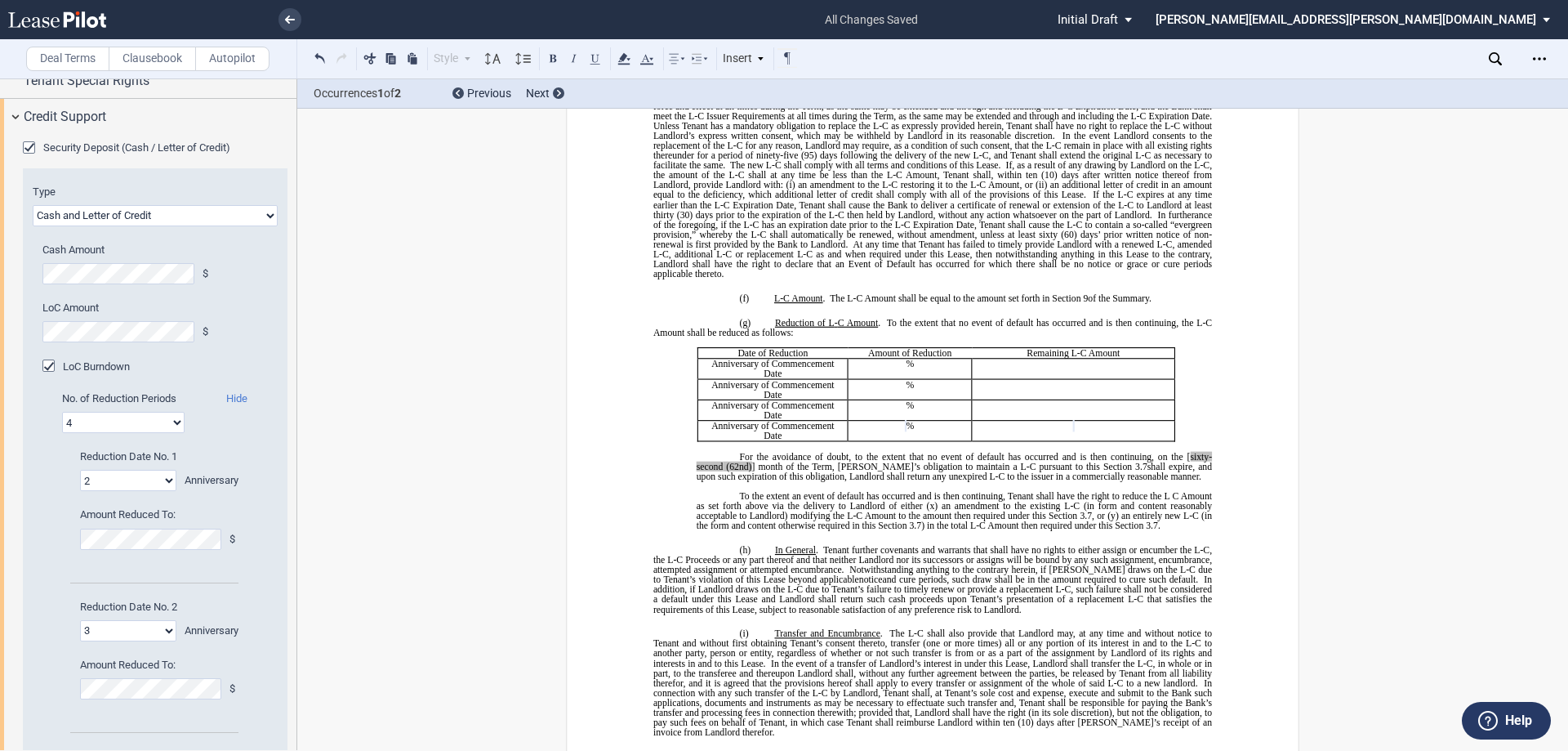 scroll, scrollTop: 327, scrollLeft: 0, axis: vertical 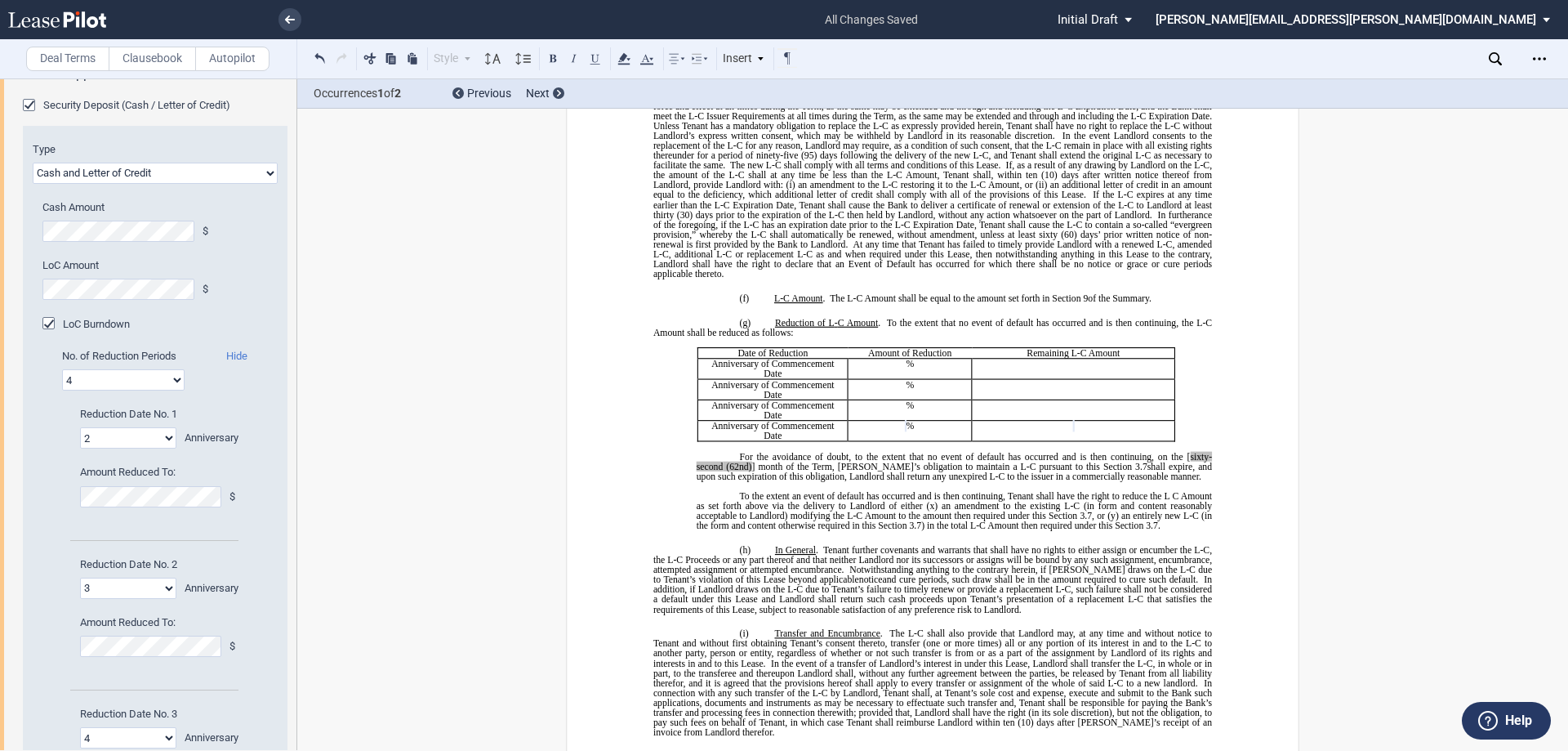 click on "1 2 3 4 5 6 7 8 9 10" 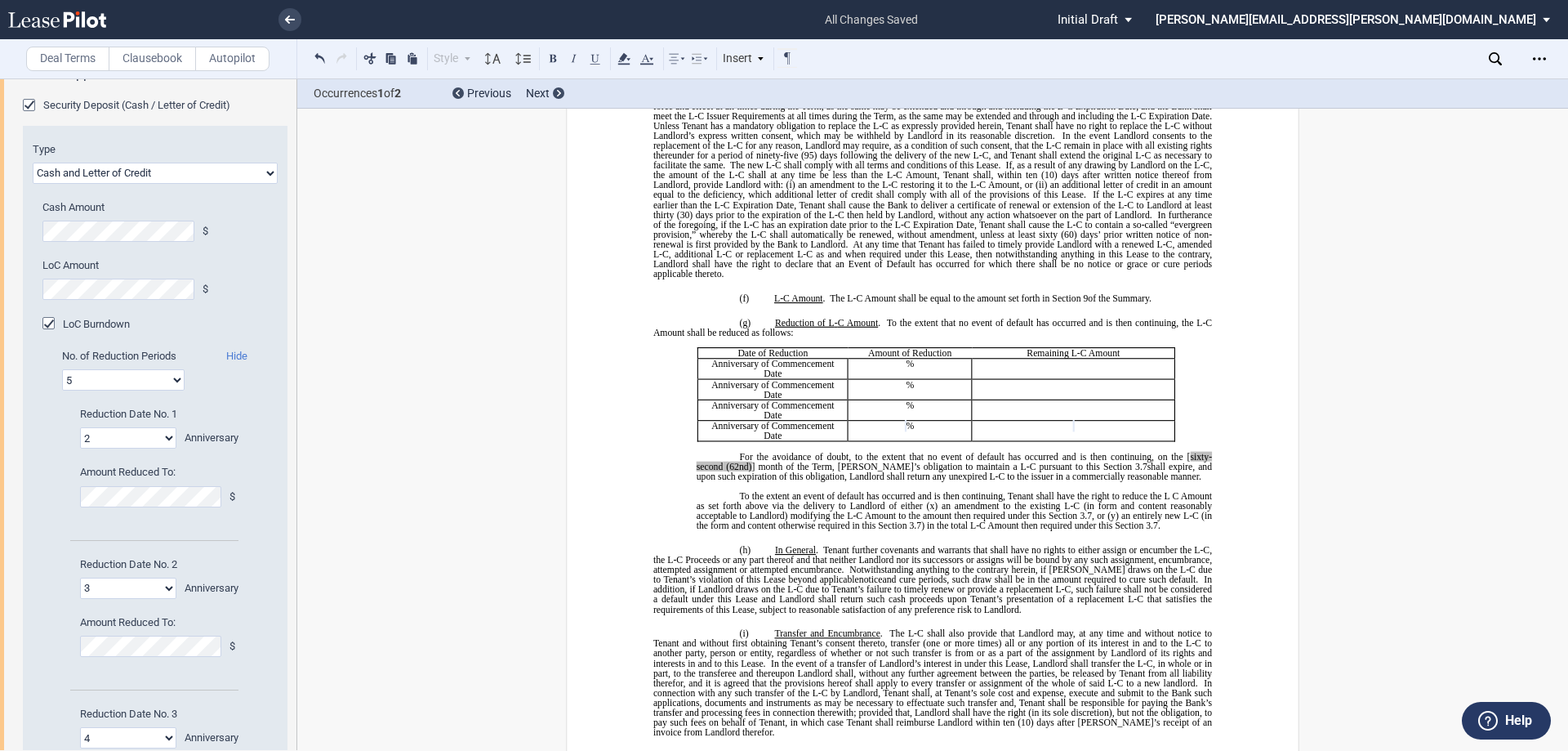 click on "1 2 3 4 5 6 7 8 9 10" 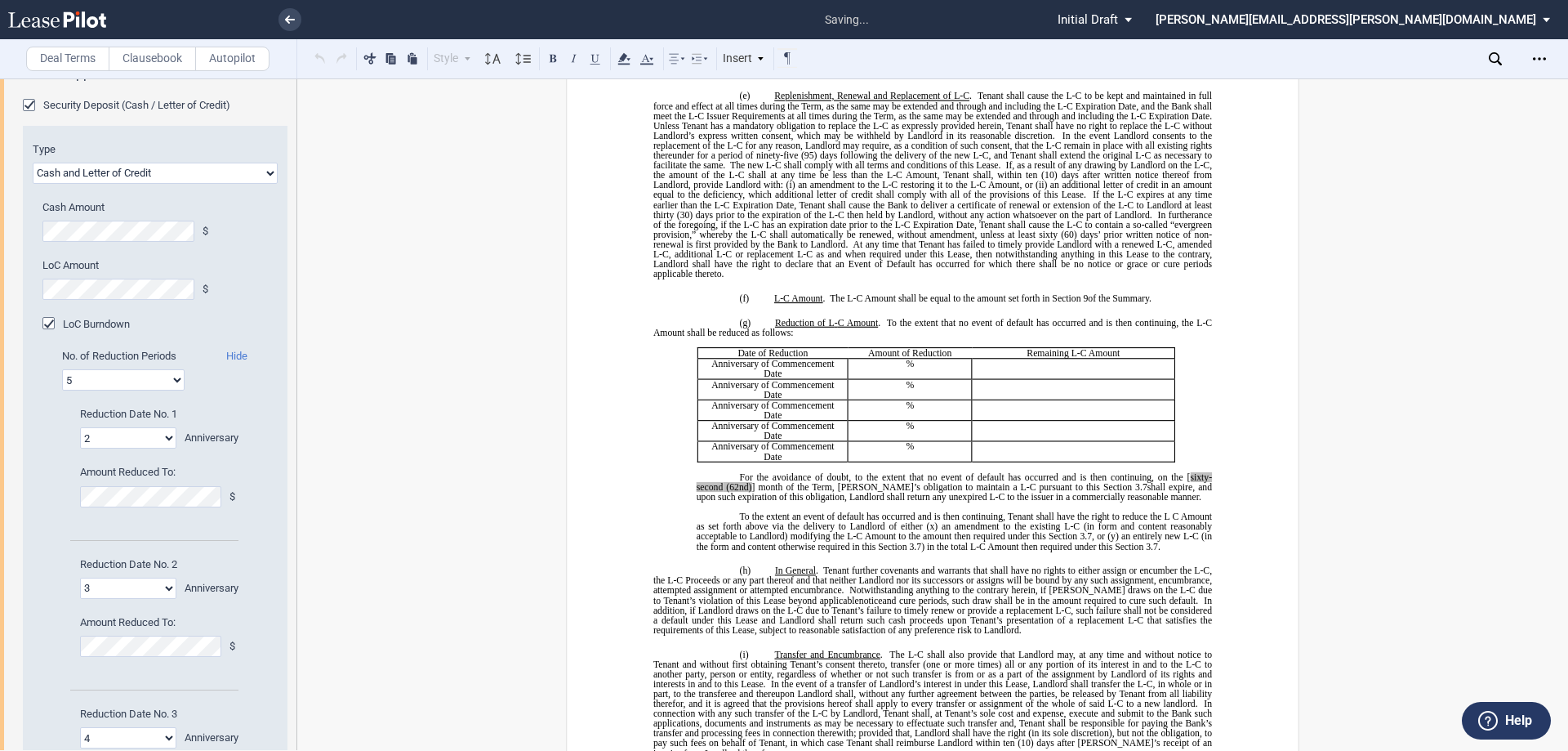 click on "1 2 3 4 5 6 7 8" at bounding box center (128, 438) 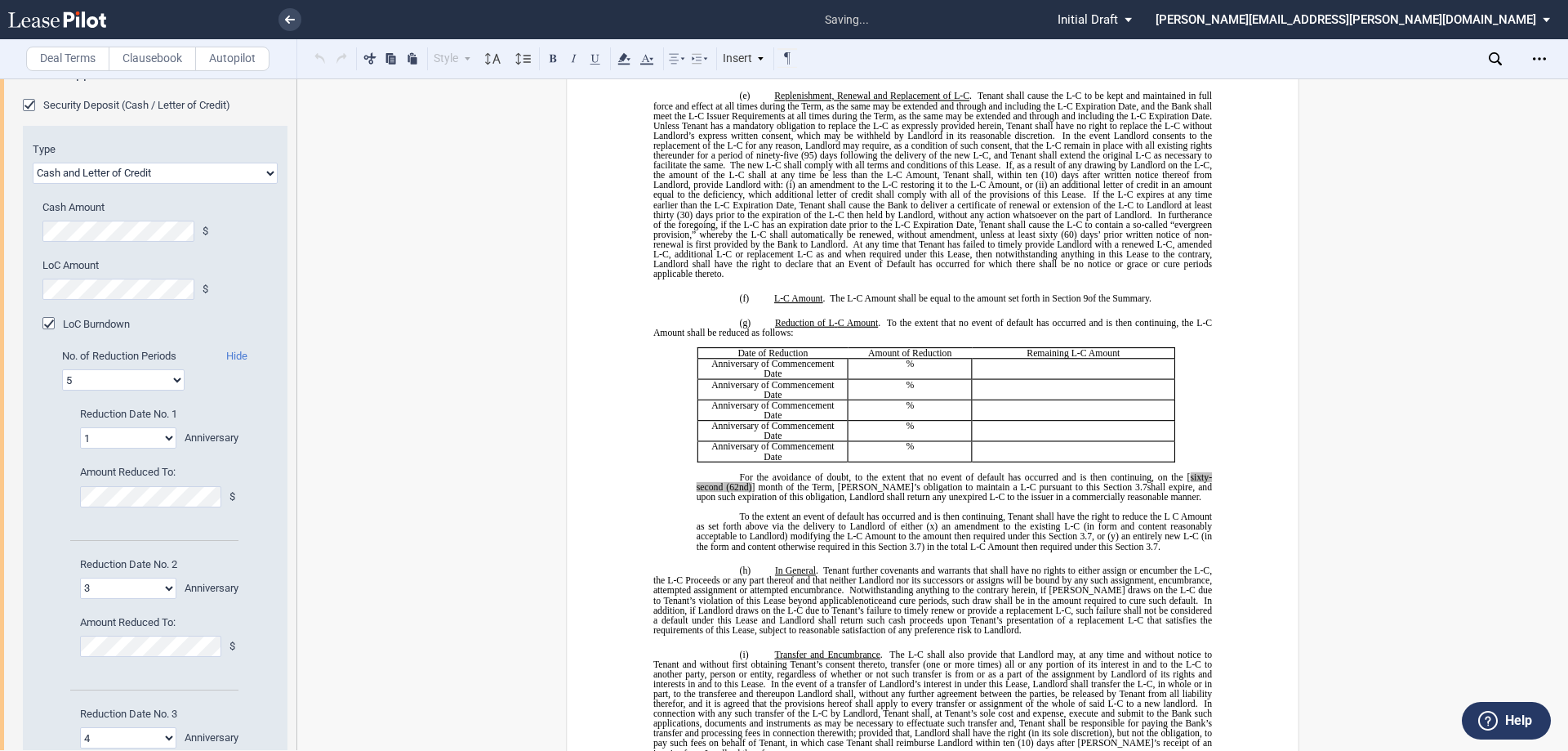 click on "1 2 3 4 5 6 7 8" at bounding box center [128, 438] 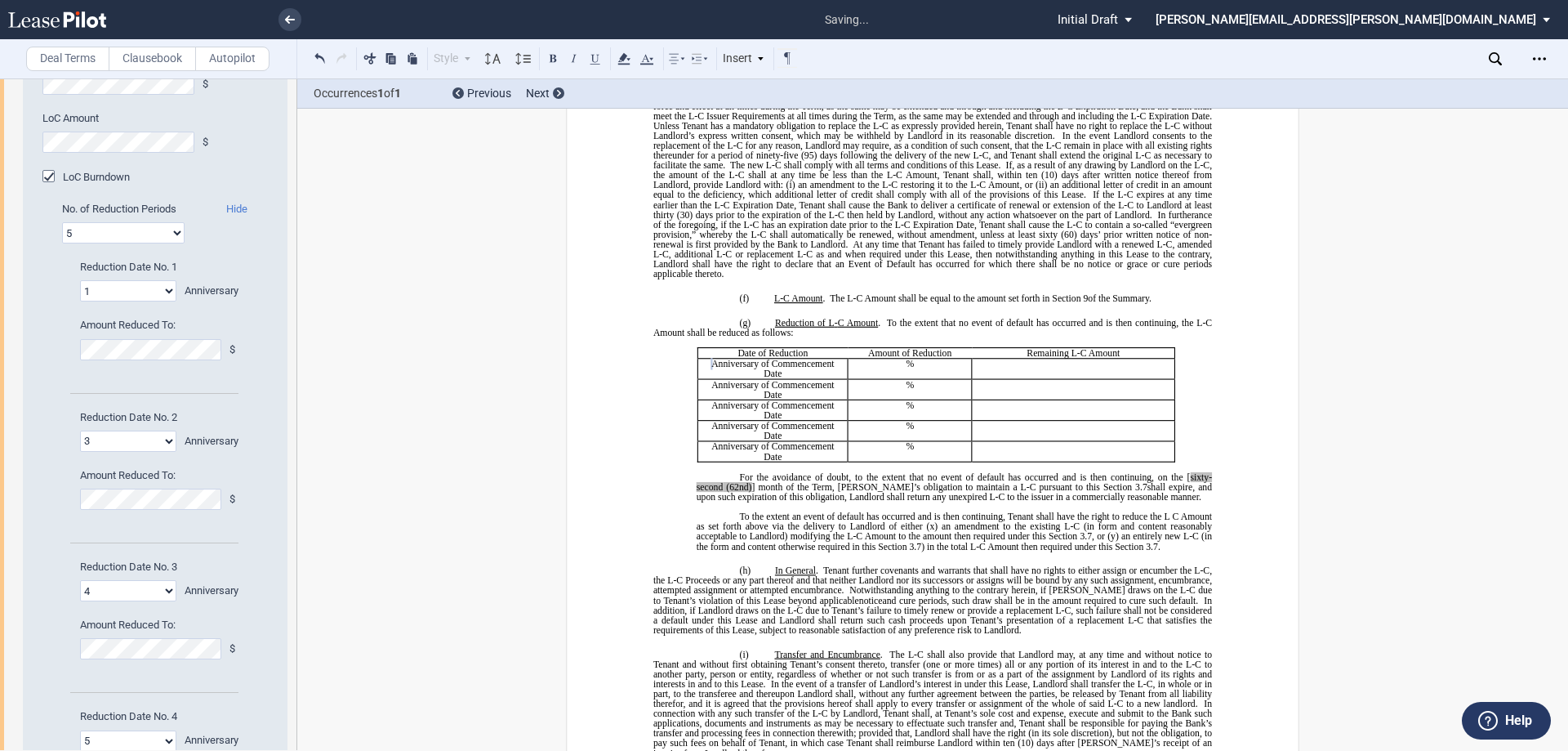 scroll, scrollTop: 490, scrollLeft: 0, axis: vertical 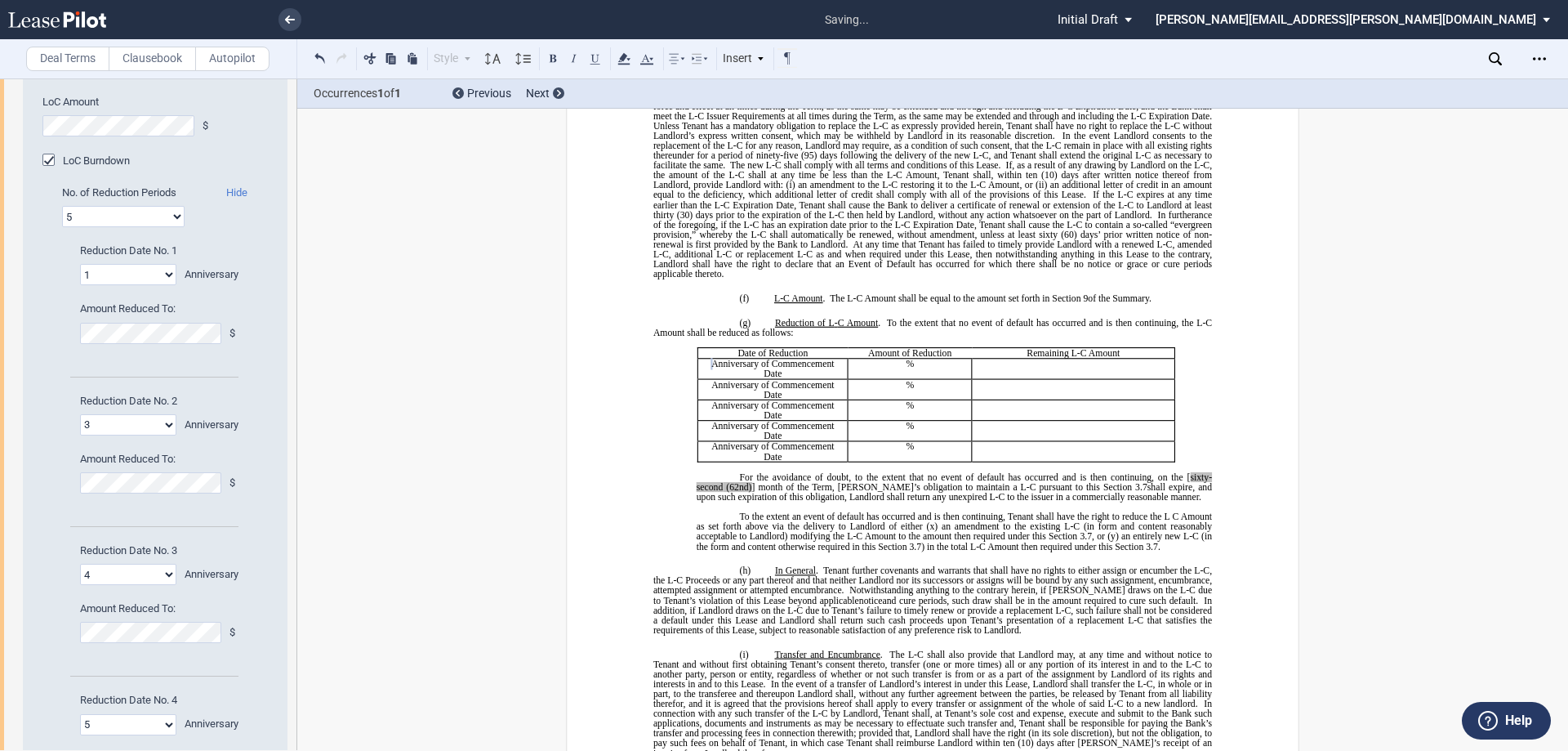 click on "1 2 3 4 5 6 7 8" at bounding box center (128, 425) 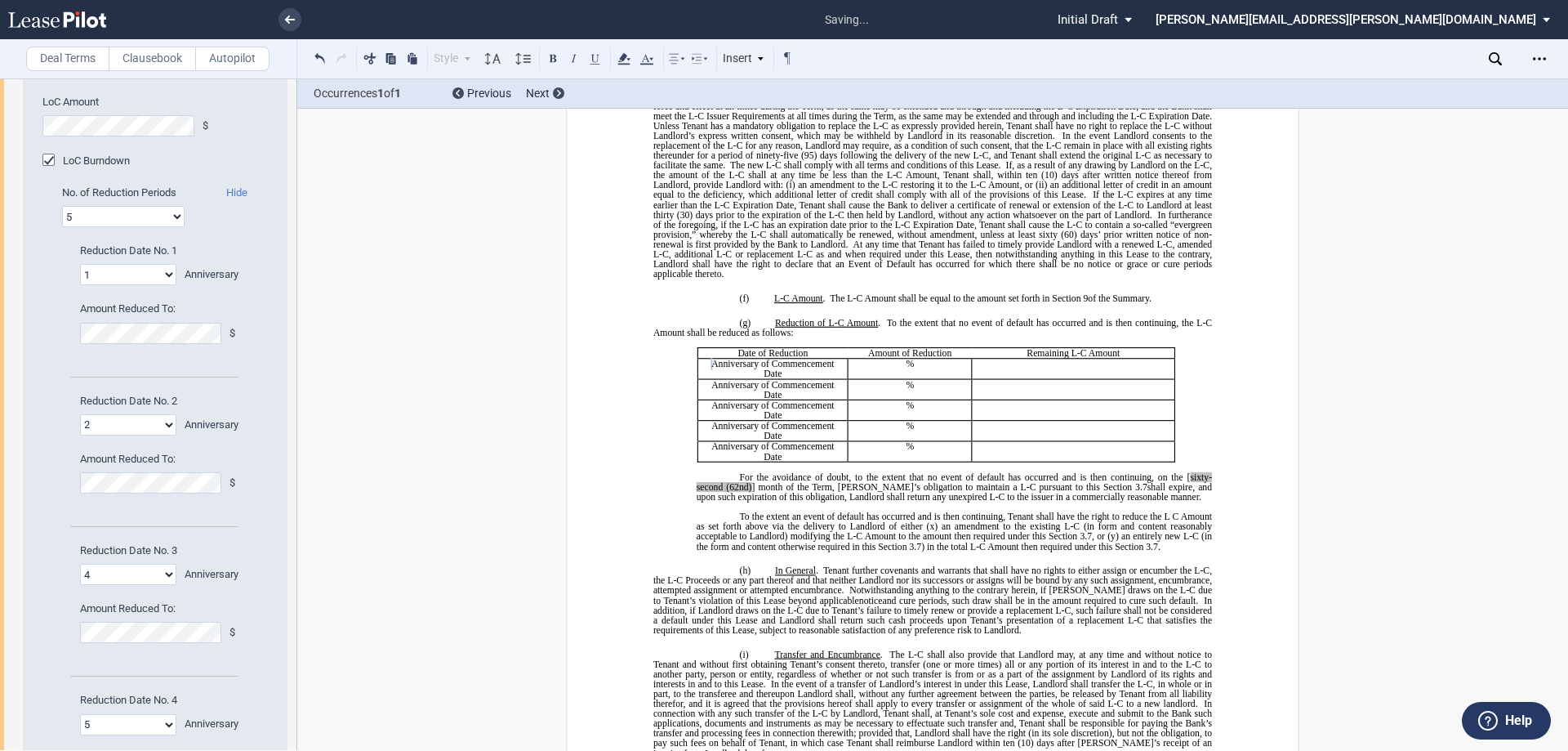 click on "1 2 3 4 5 6 7 8" at bounding box center [128, 425] 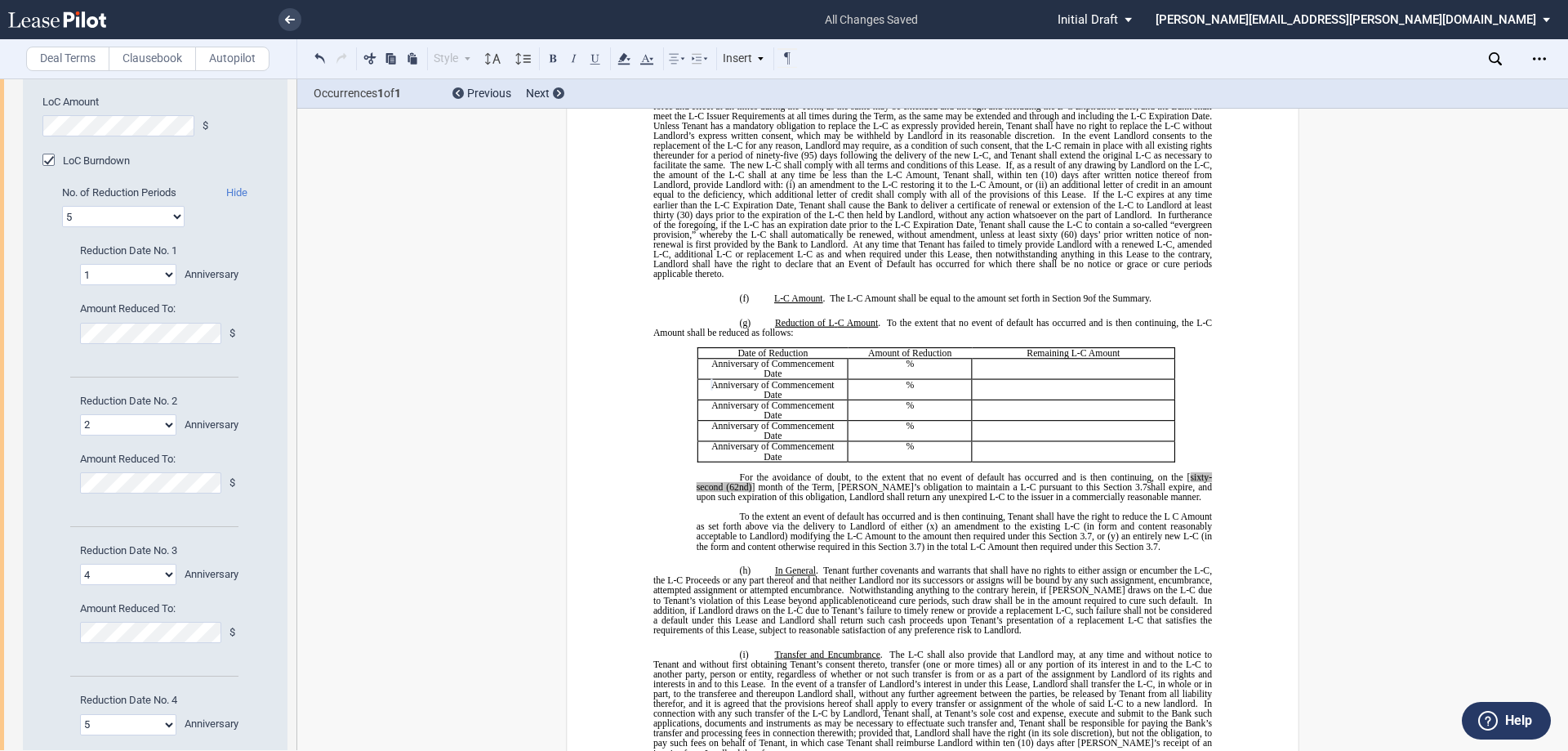 click on "1 2 3 4 5 6 7 8" at bounding box center [128, 574] 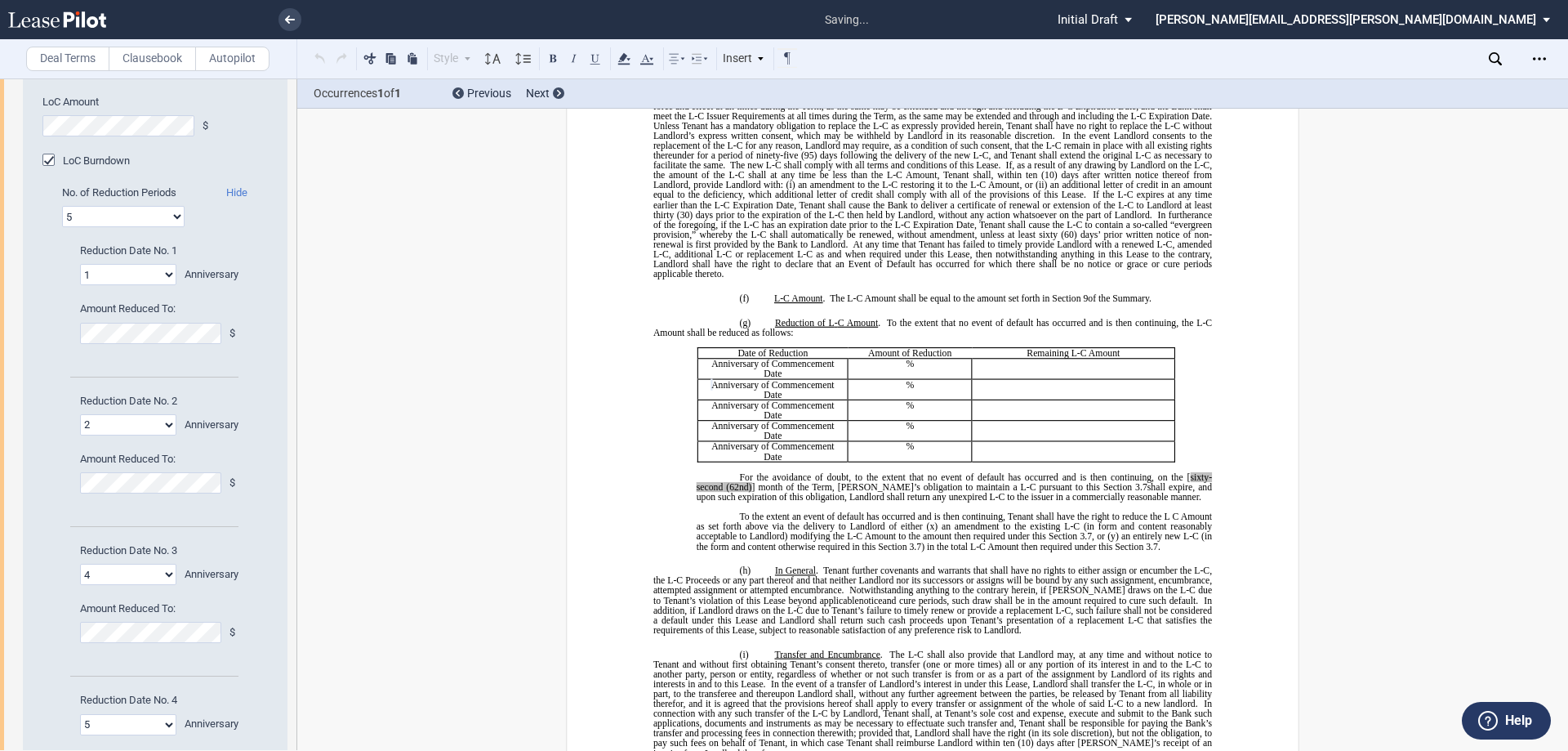 select on "number:3" 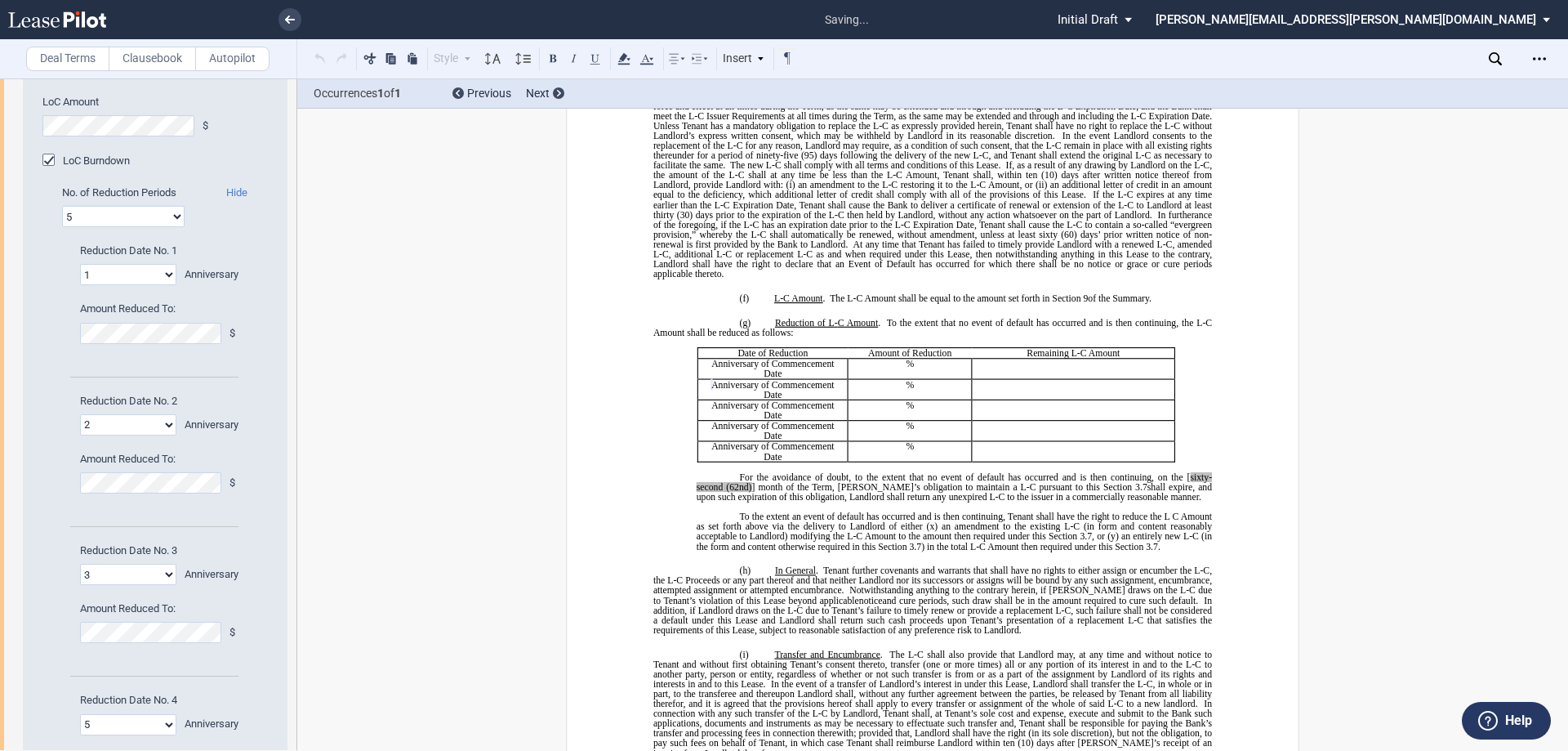click on "1 2 3 4 5 6 7 8" at bounding box center (128, 574) 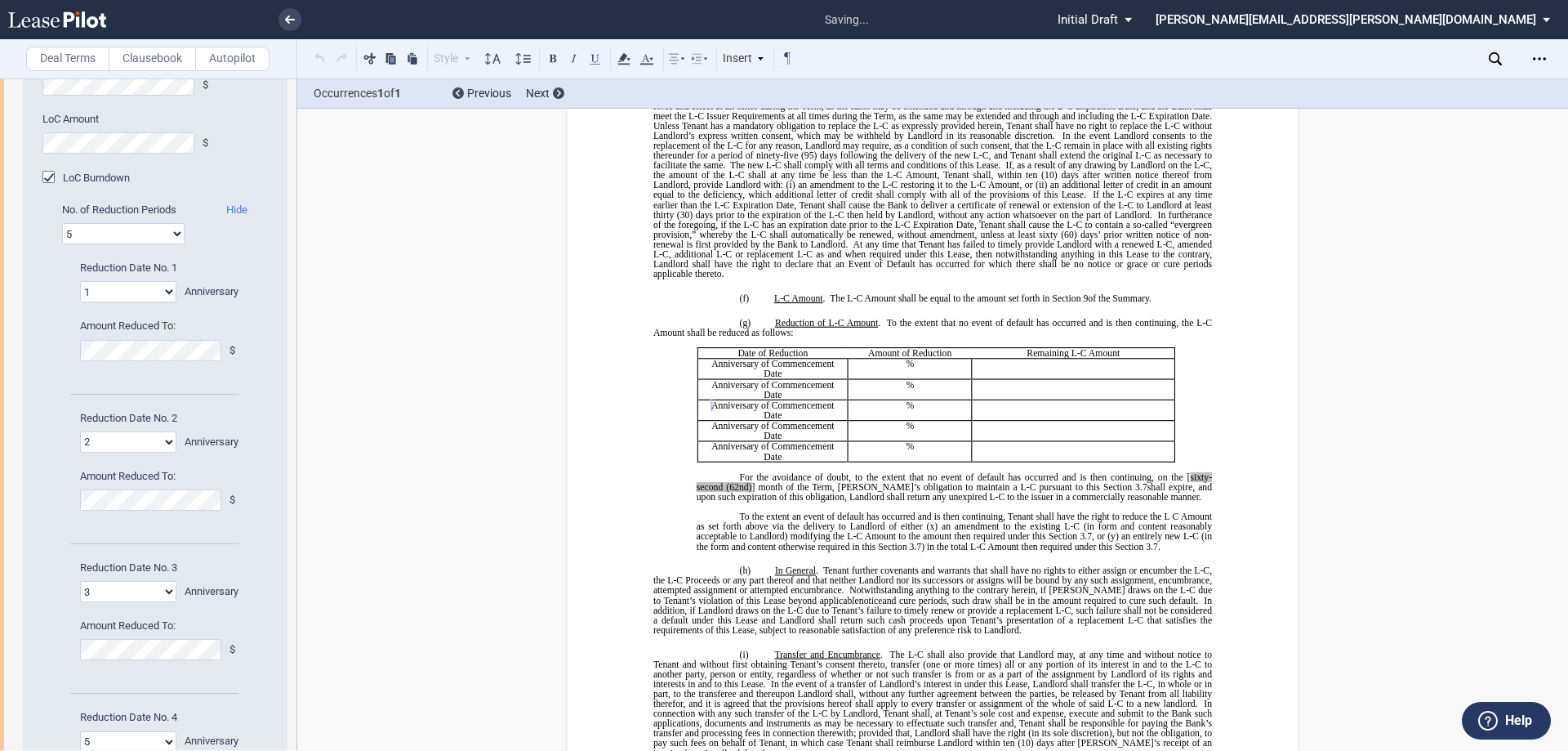 scroll, scrollTop: 490, scrollLeft: 0, axis: vertical 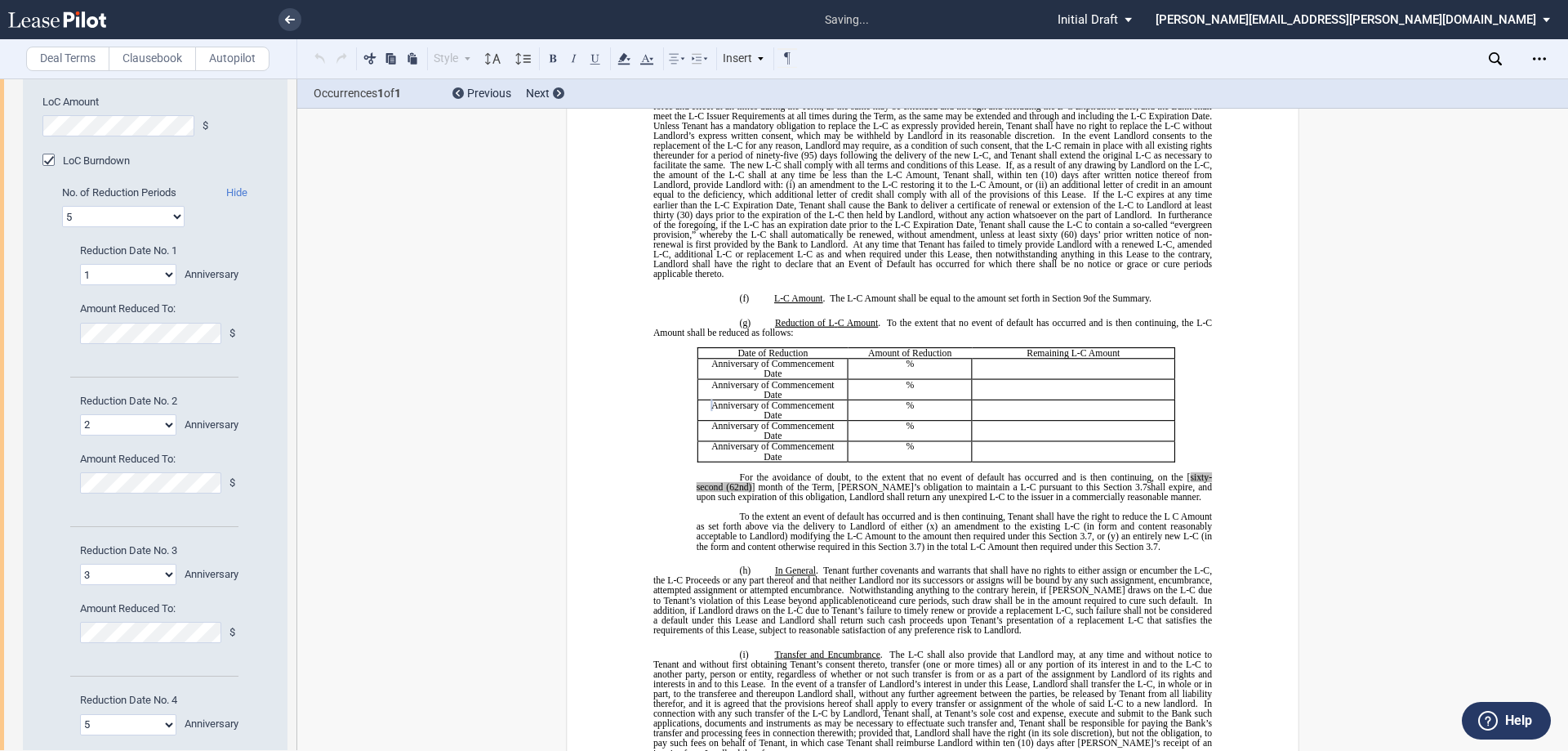 click on "1 2 3 4 5 6 7 8" at bounding box center [128, 725] 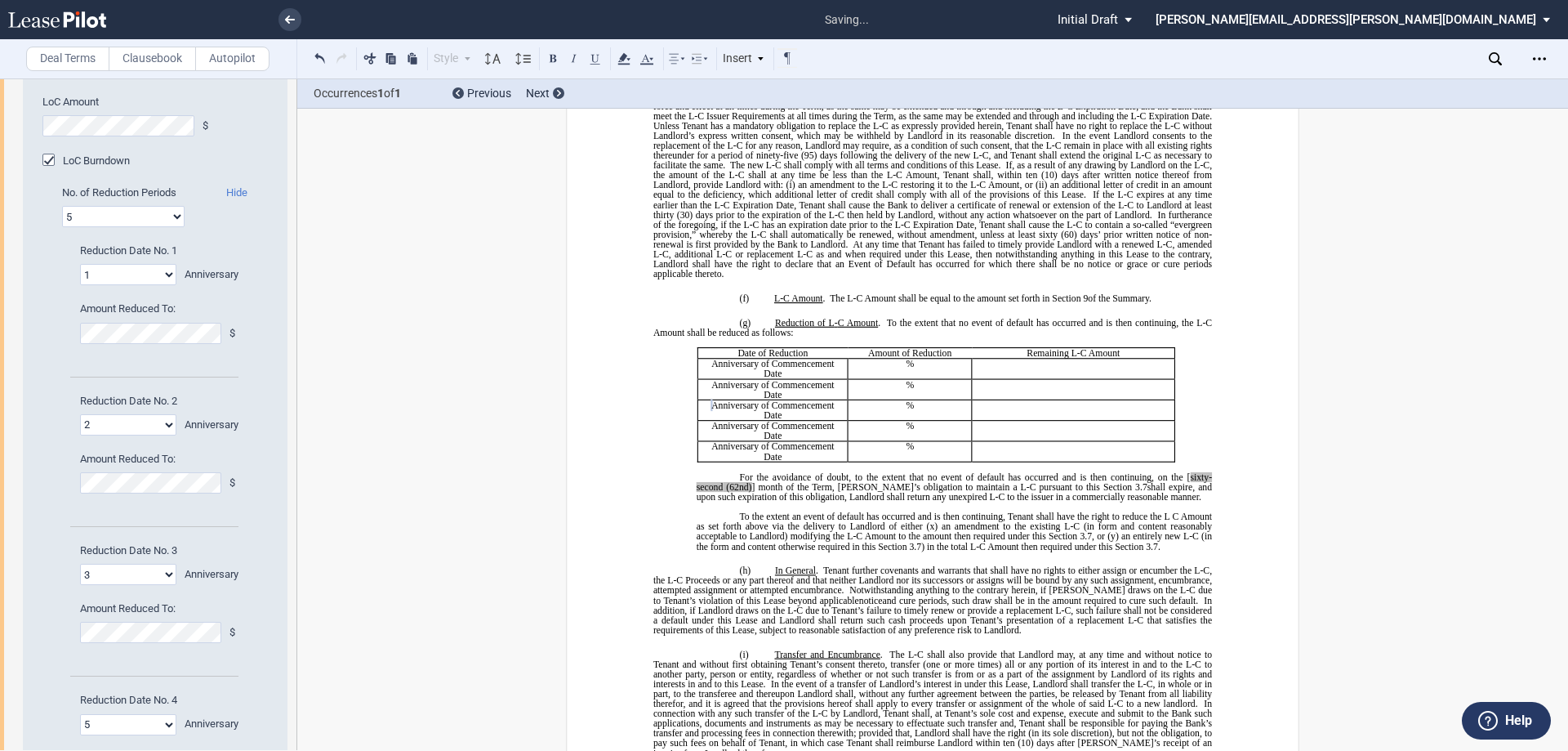 select on "number:4" 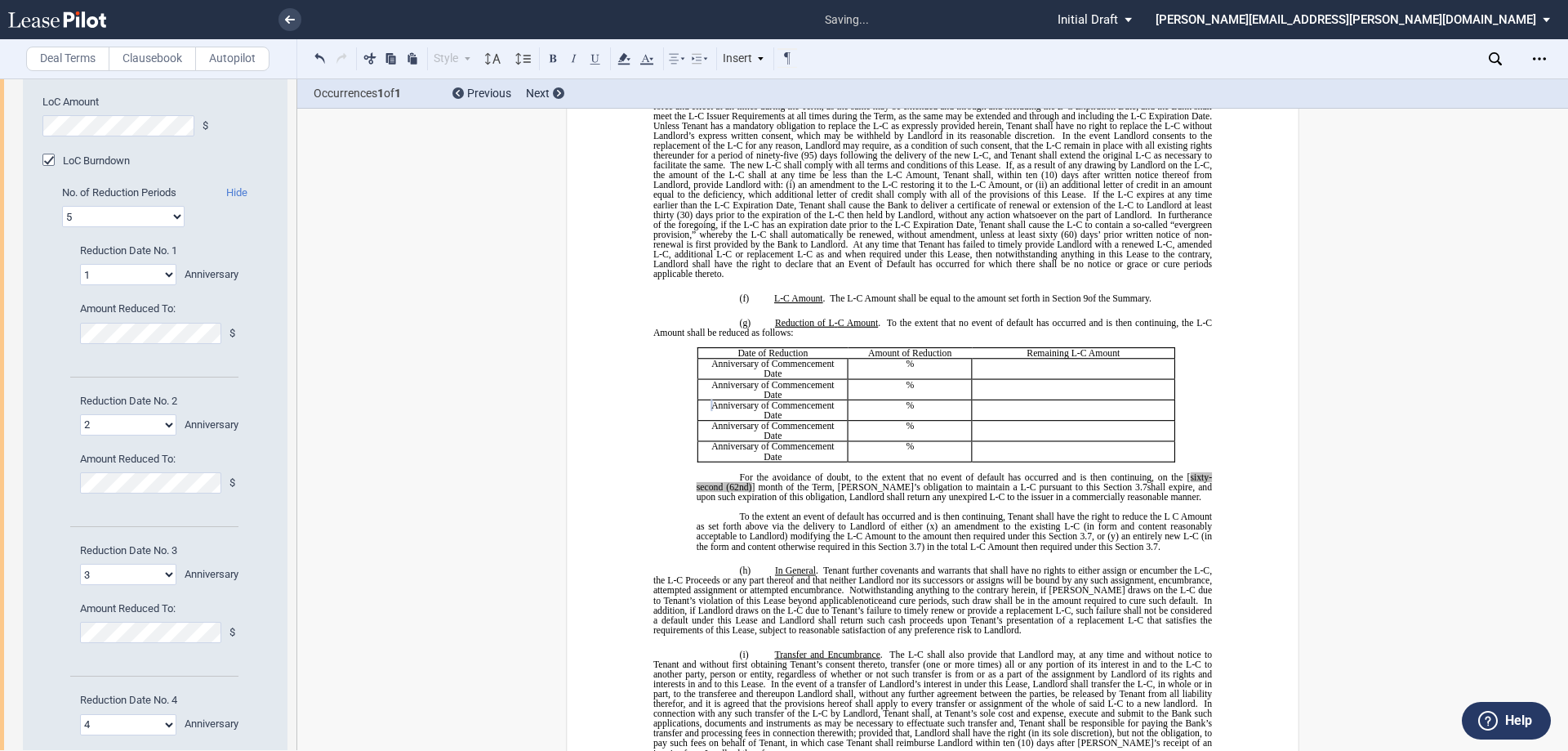 click on "1 2 3 4 5 6 7 8" at bounding box center (128, 725) 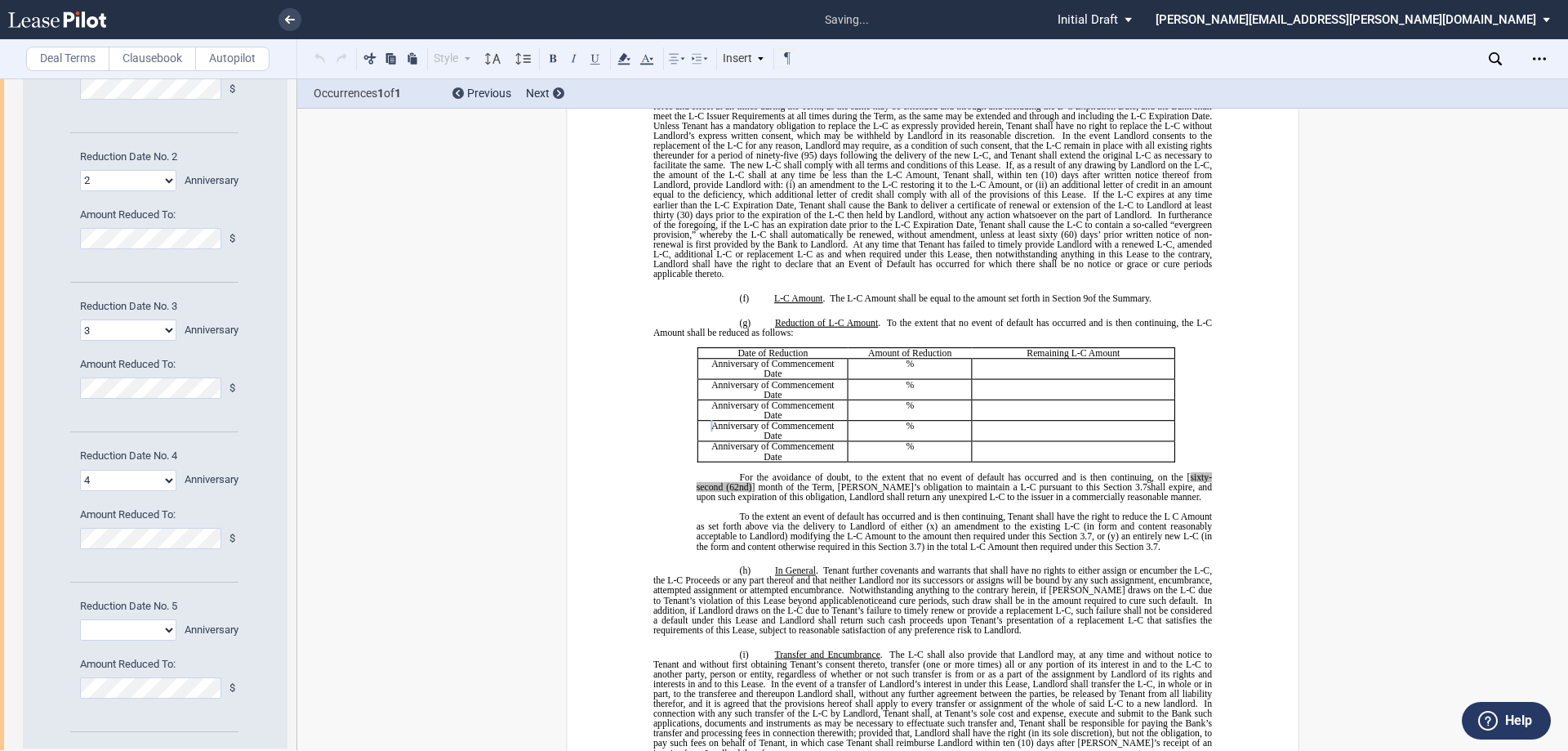 scroll, scrollTop: 735, scrollLeft: 0, axis: vertical 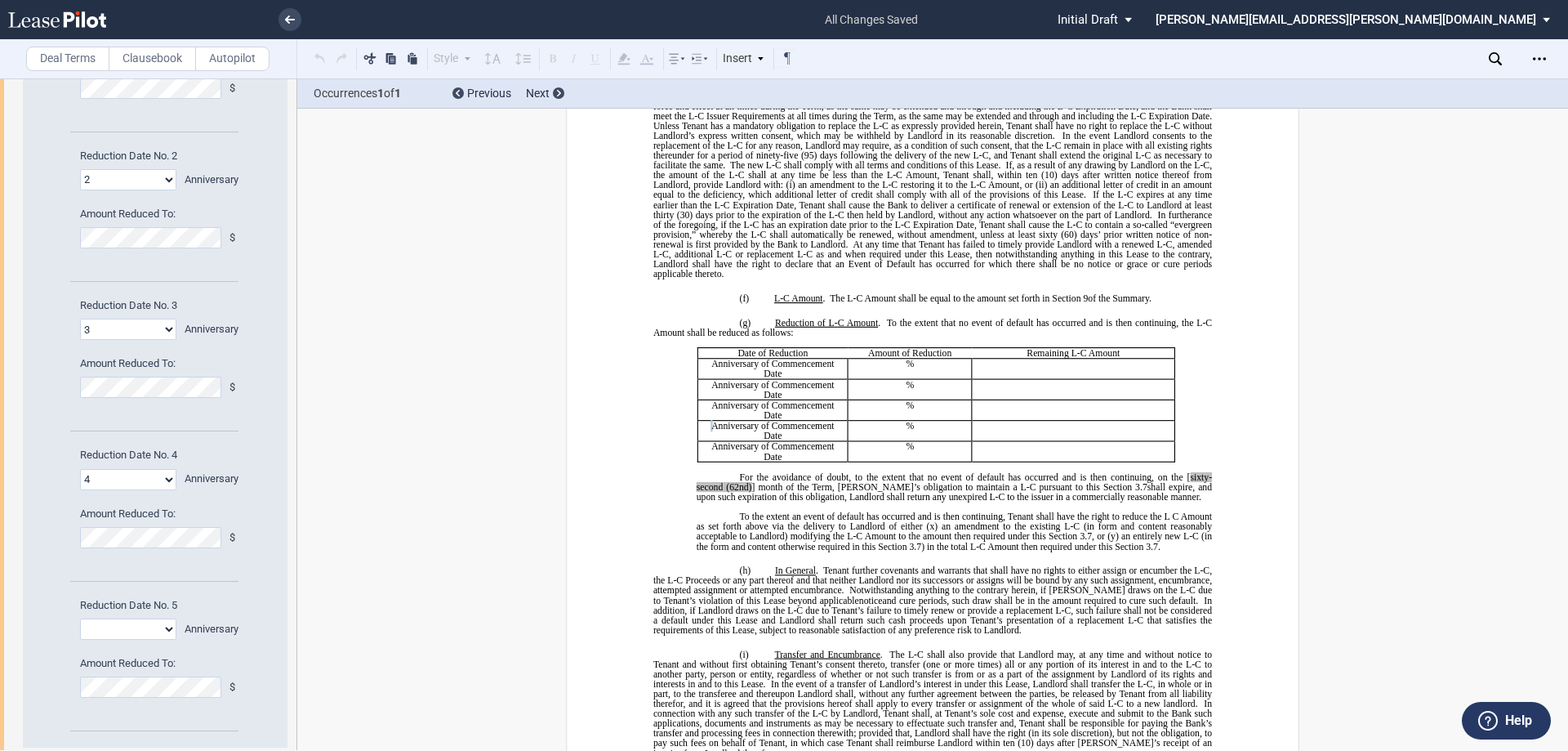 click on "Reduction Date No. 4
1 2 3 4 5 6 7 8
Anniversary
Amount Reduced To:
$" at bounding box center [145, 522] 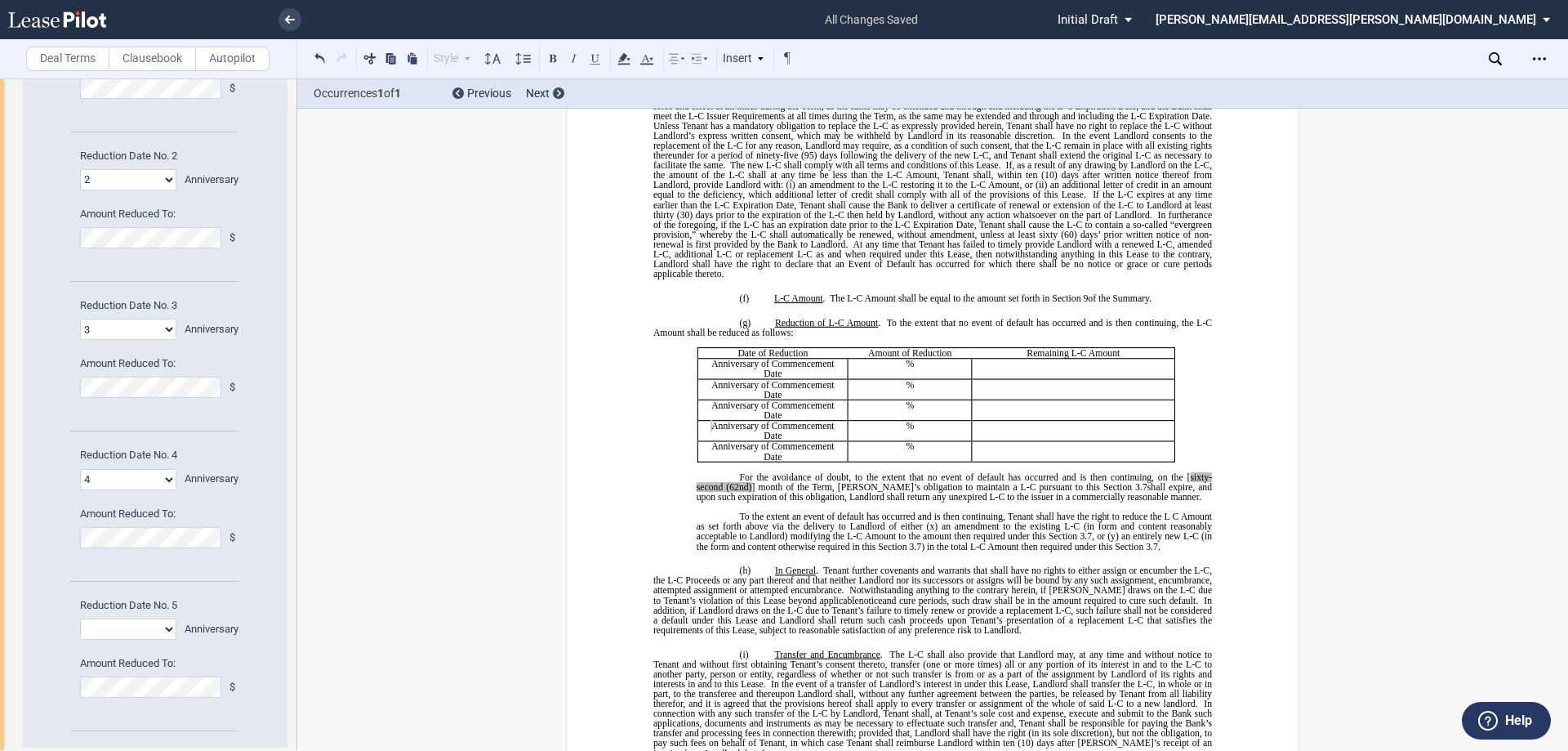 click on "Reduction Date No. 4
1 2 3 4 5 6 7 8
Anniversary
Amount Reduced To:
$" at bounding box center [145, 522] 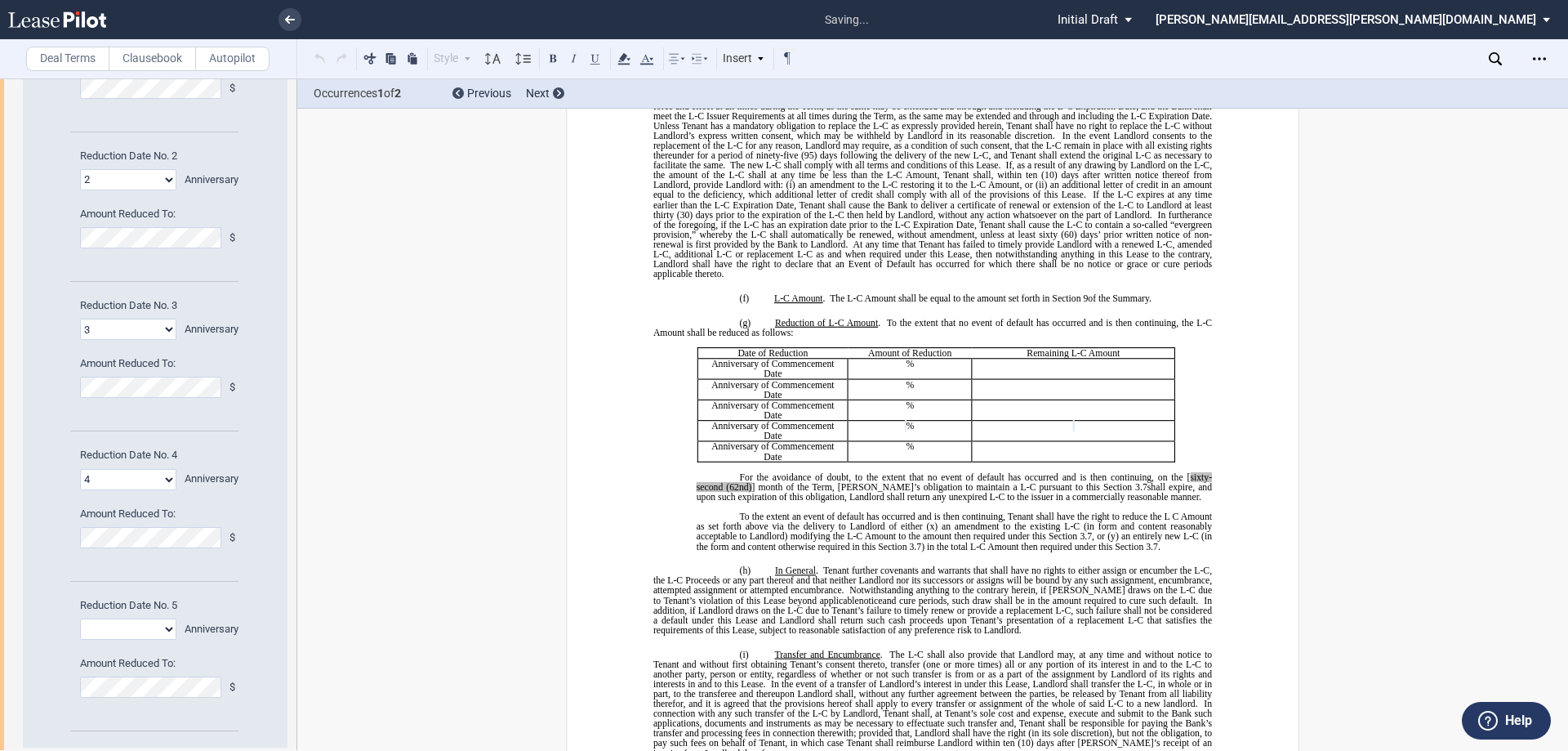 click on "1 2 3 4 5 6 7 8" at bounding box center [128, 629] 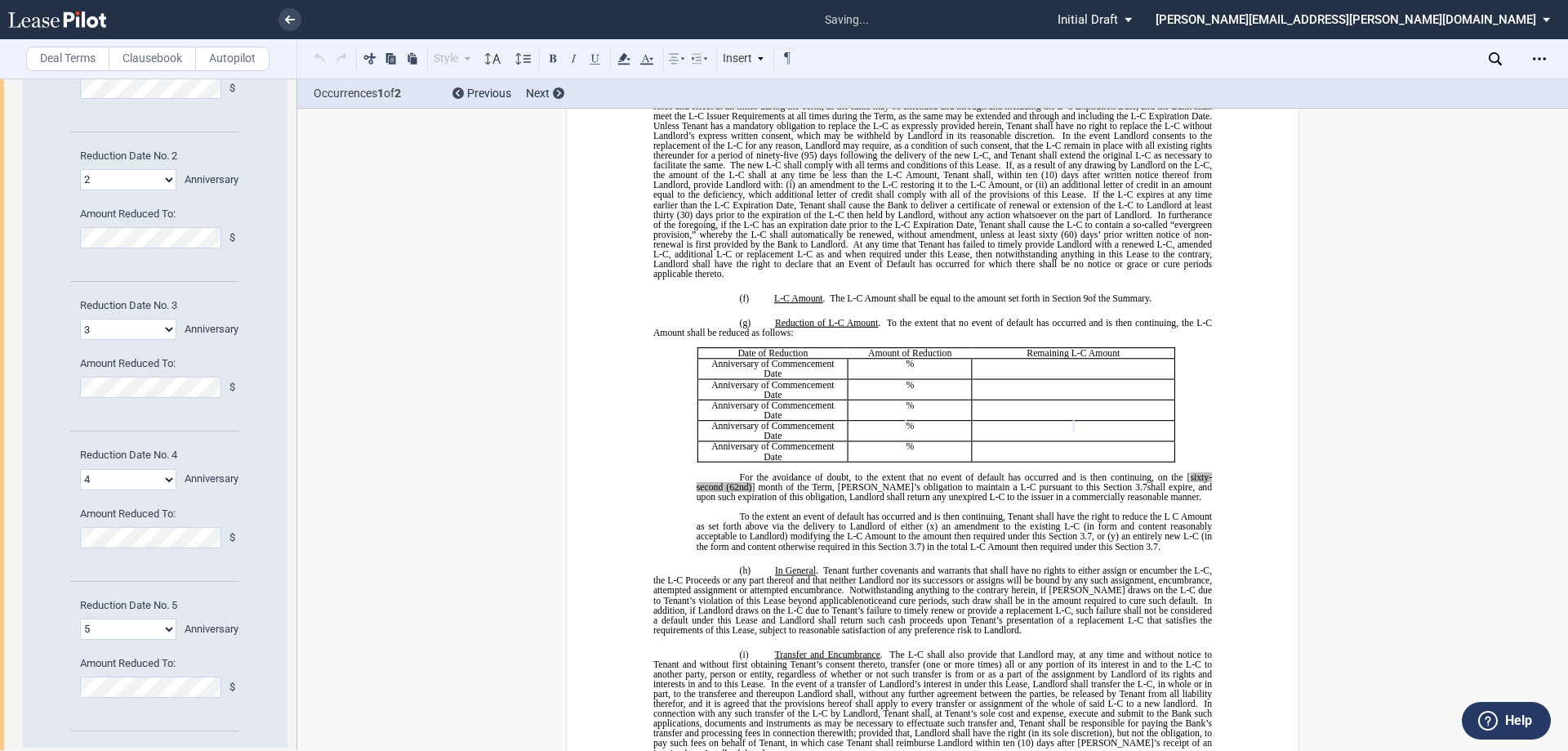 click on "1 2 3 4 5 6 7 8" at bounding box center (128, 629) 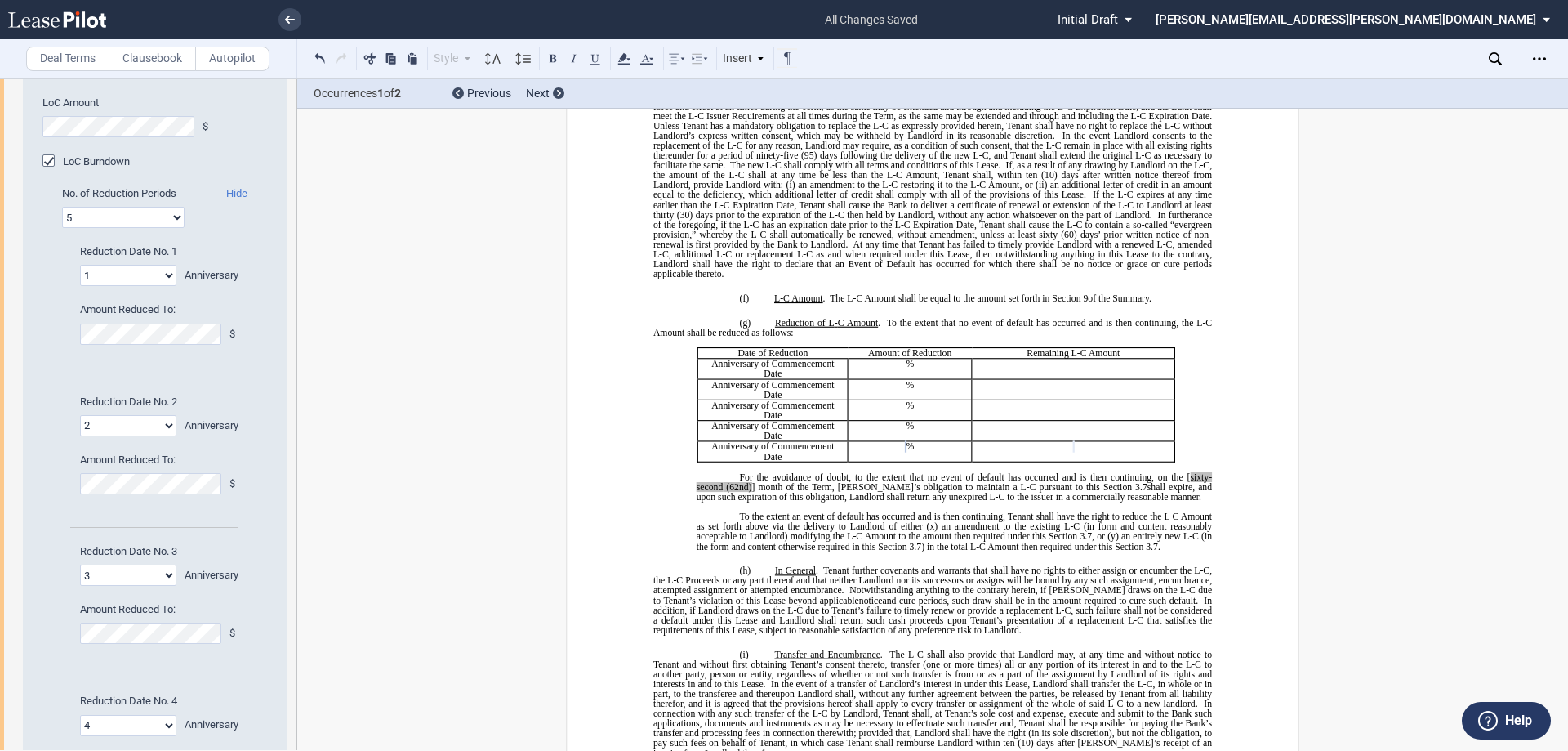 scroll, scrollTop: 327, scrollLeft: 0, axis: vertical 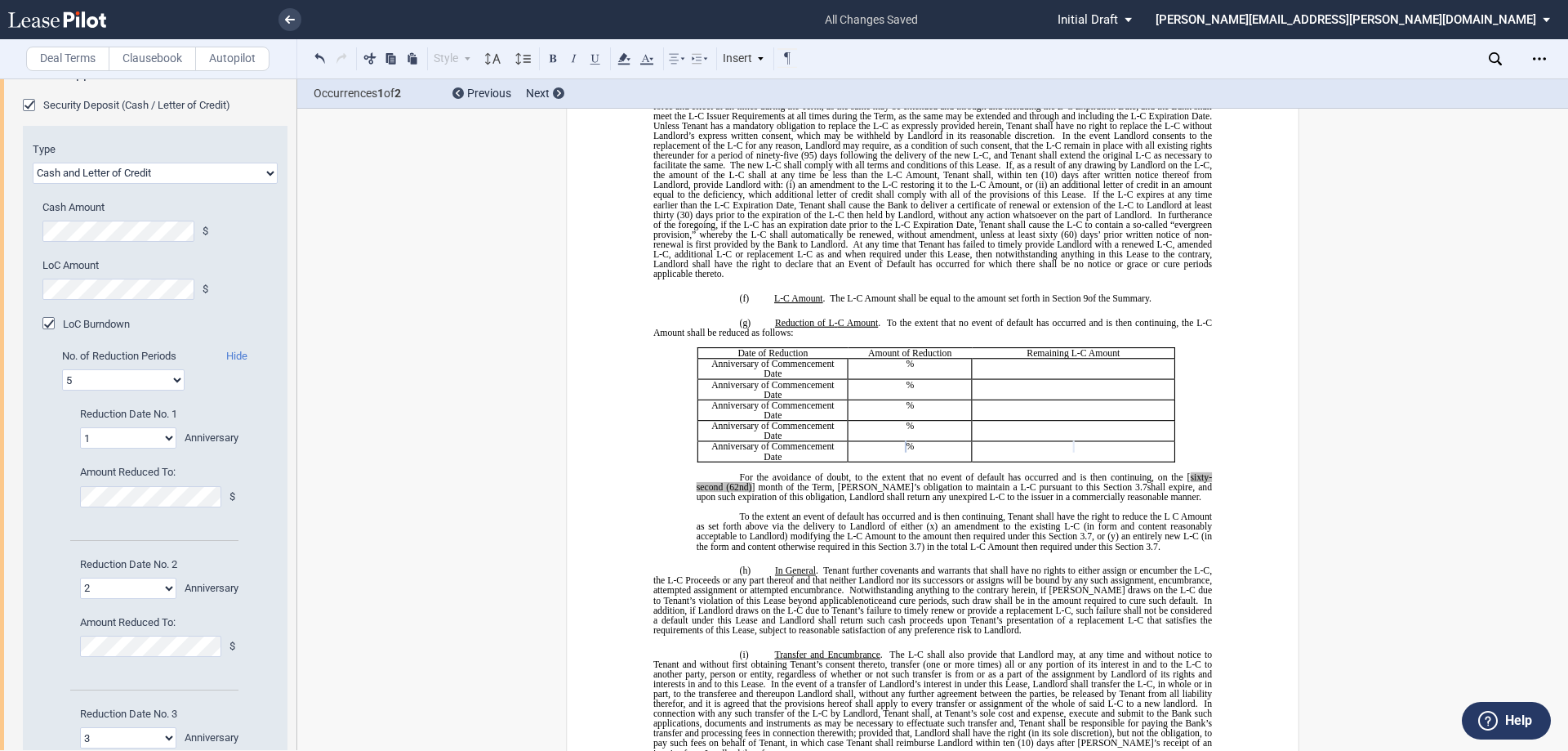 click on "1 2 3 4 5 6 7 8 9 10" 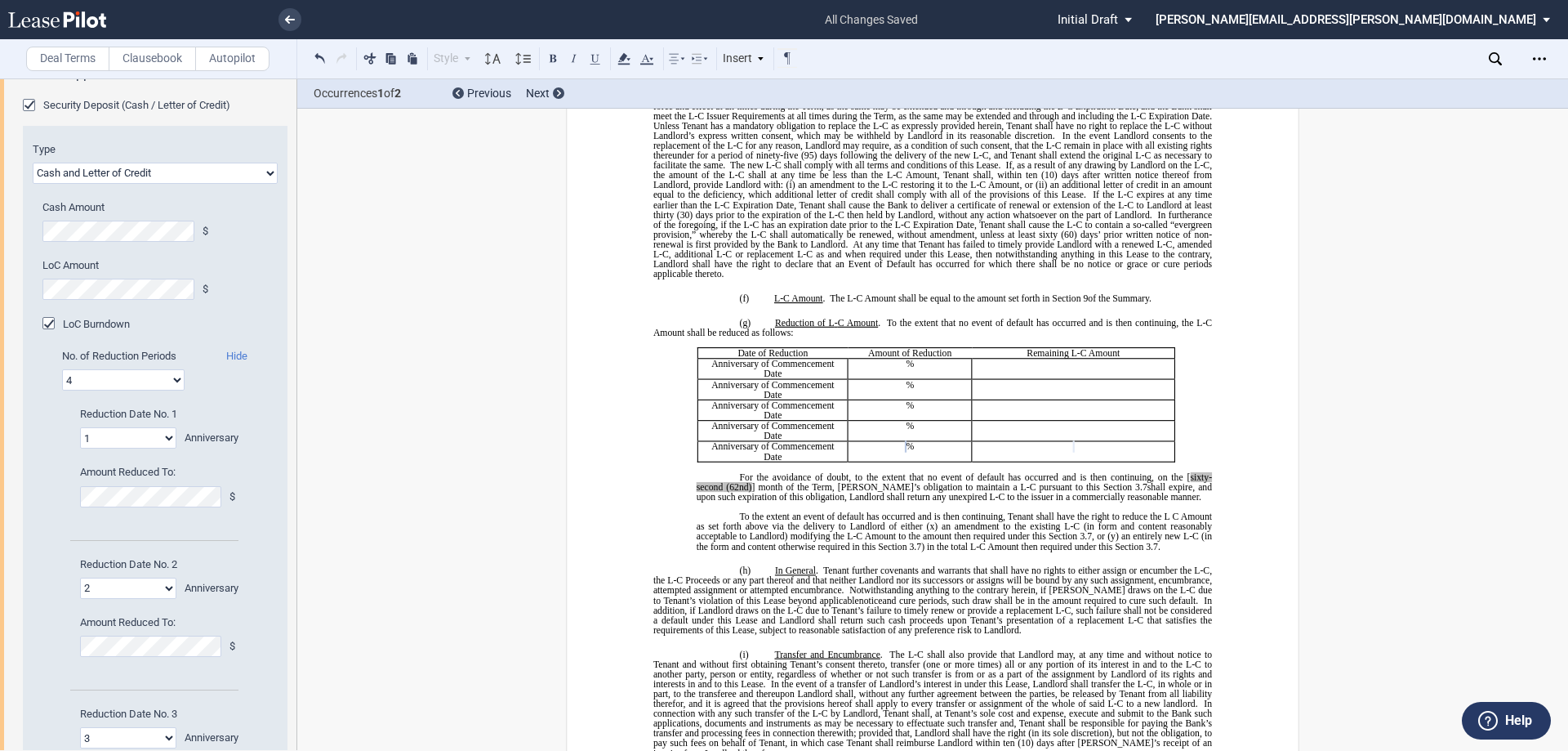 click on "1 2 3 4 5 6 7 8 9 10" 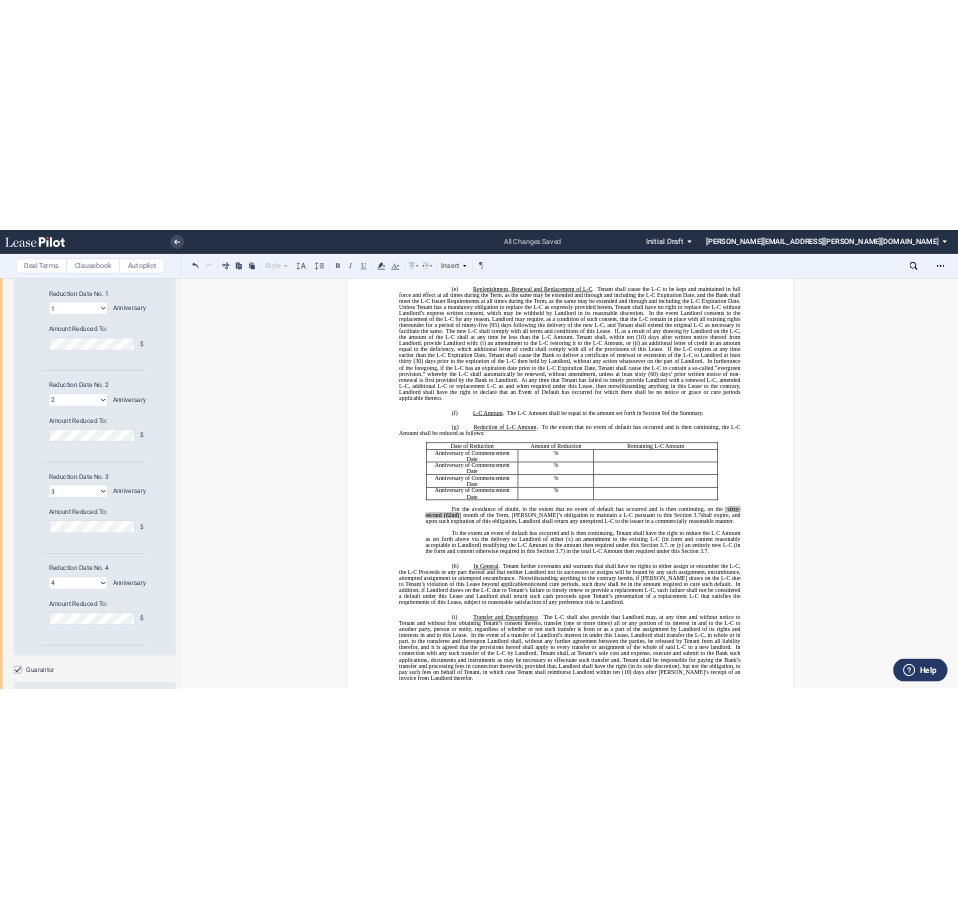 scroll, scrollTop: 700, scrollLeft: 0, axis: vertical 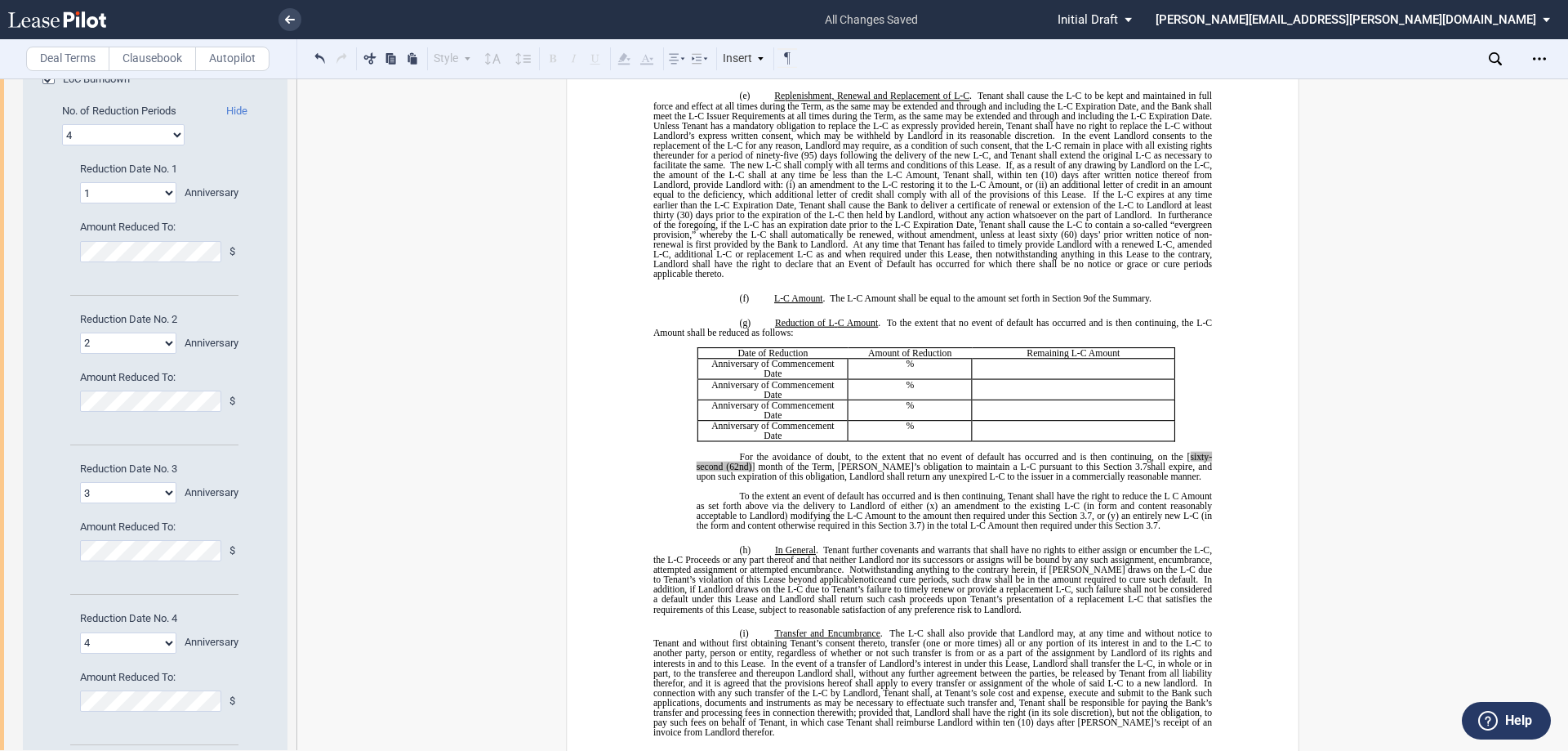 click on "Reduction Date No. 4
1 2 3 4 5 6 7 8
Anniversary
Amount Reduced To:
$" at bounding box center (145, 686) 